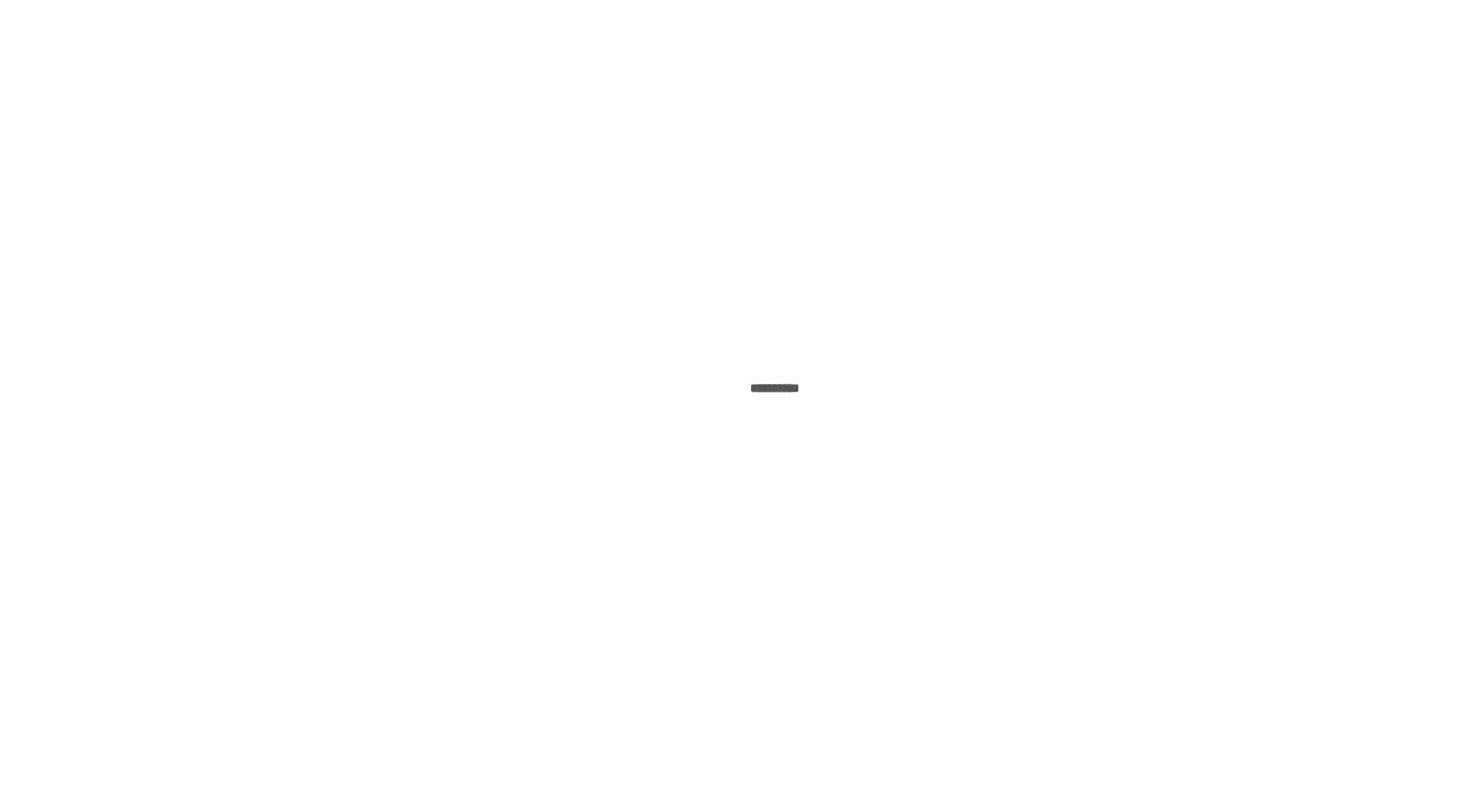 scroll, scrollTop: 0, scrollLeft: 0, axis: both 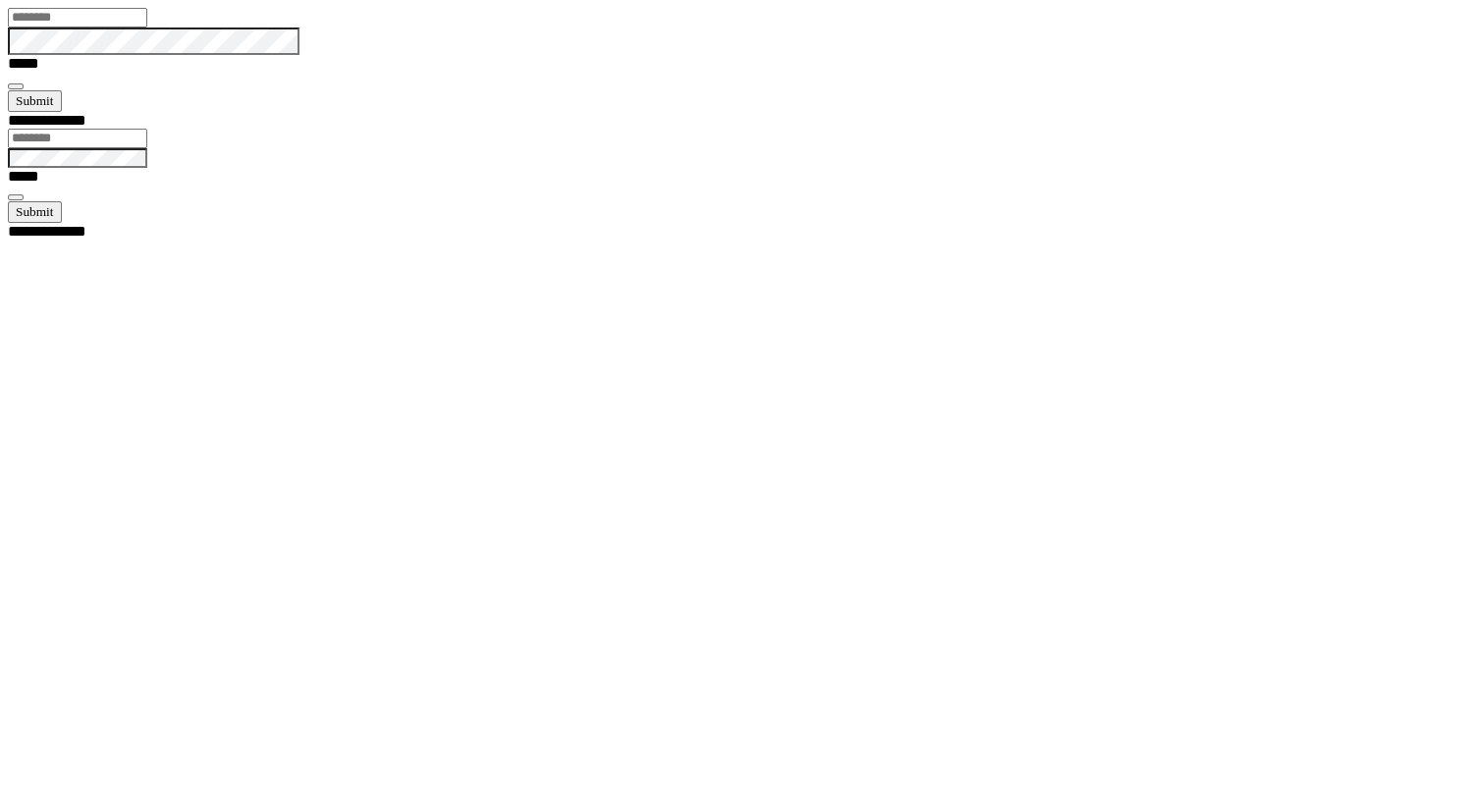 click at bounding box center [78, 18] 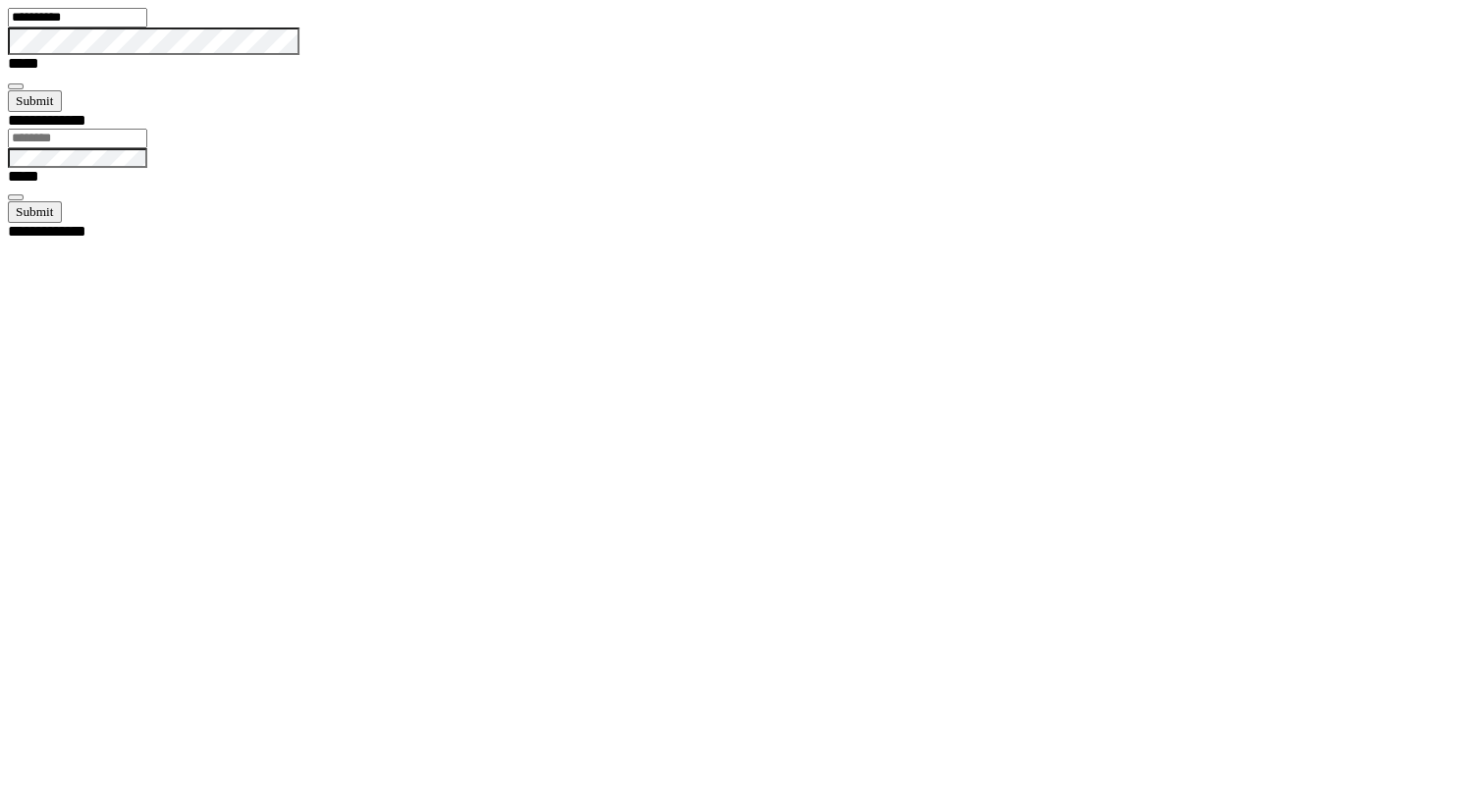 type on "**********" 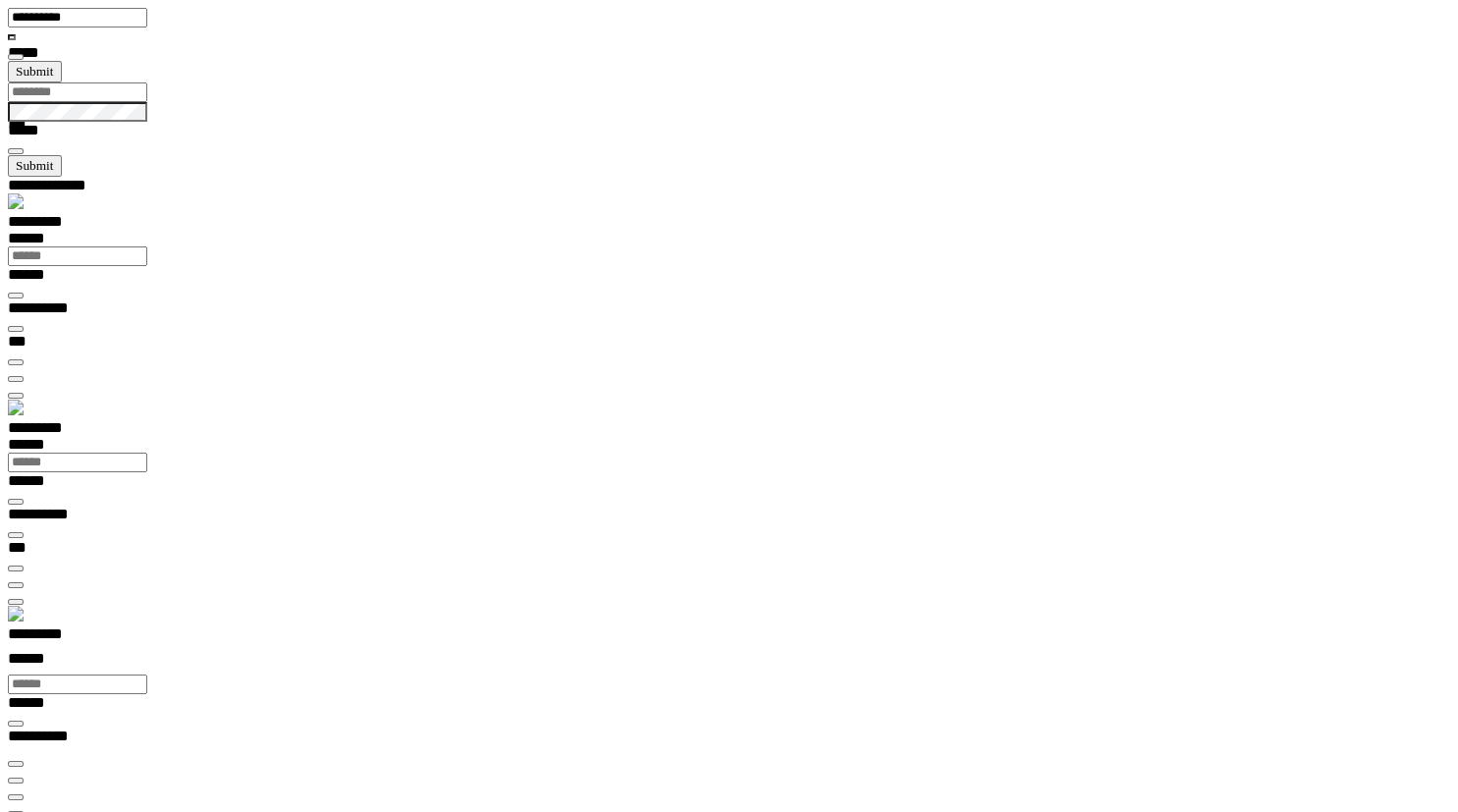 click on "*********" at bounding box center [56, 637] 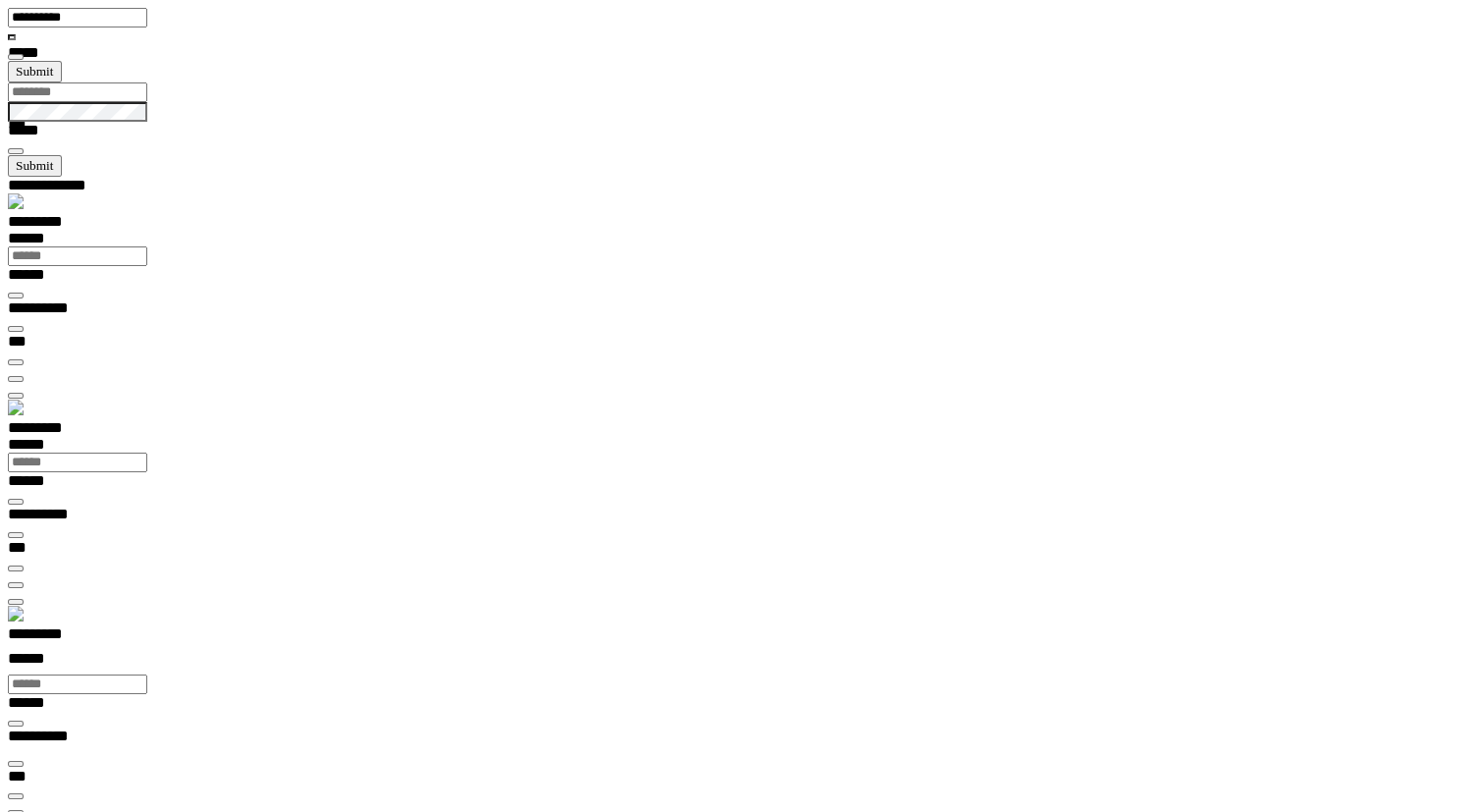 click on "*********" at bounding box center (56, 637) 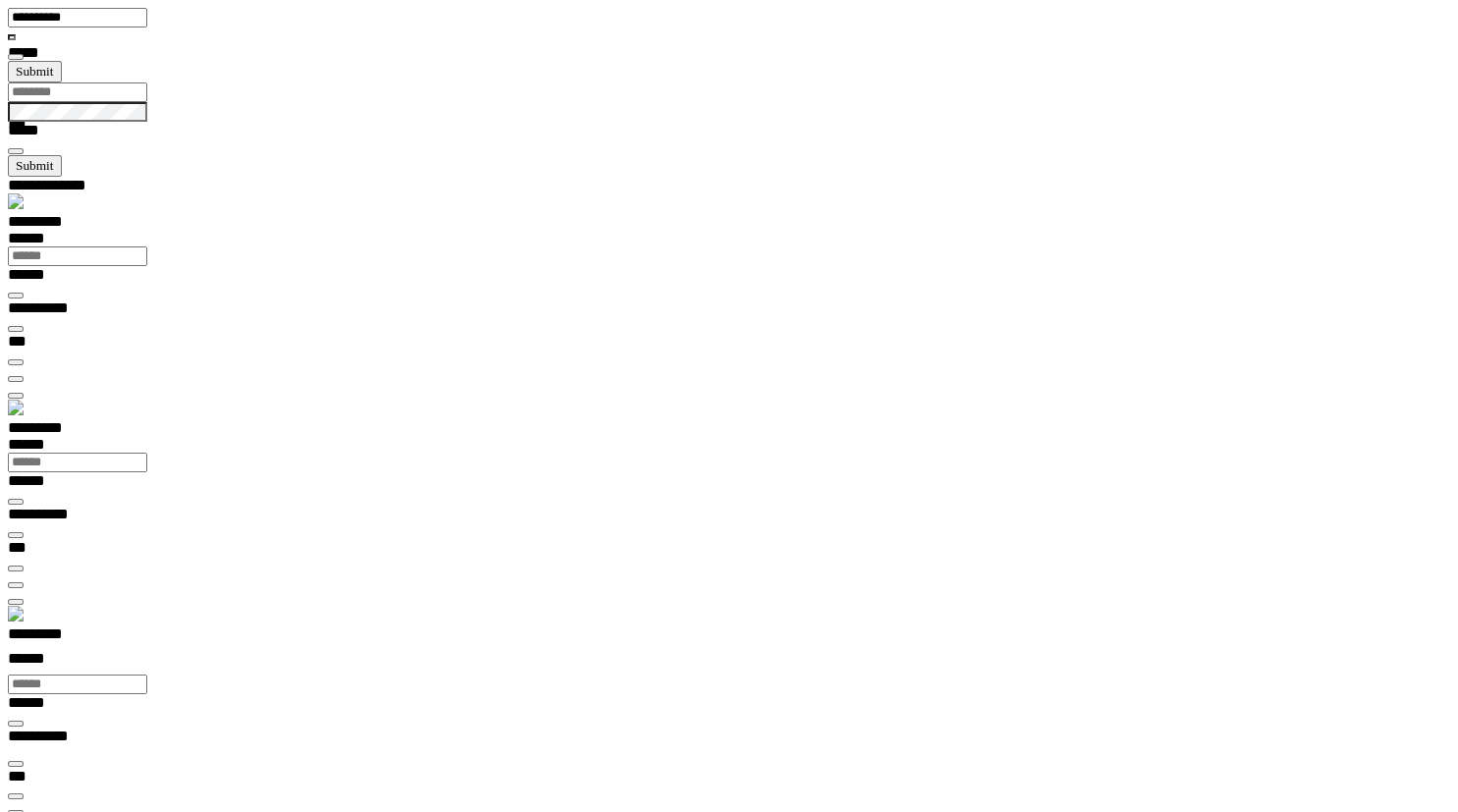 scroll, scrollTop: 21, scrollLeft: 78, axis: both 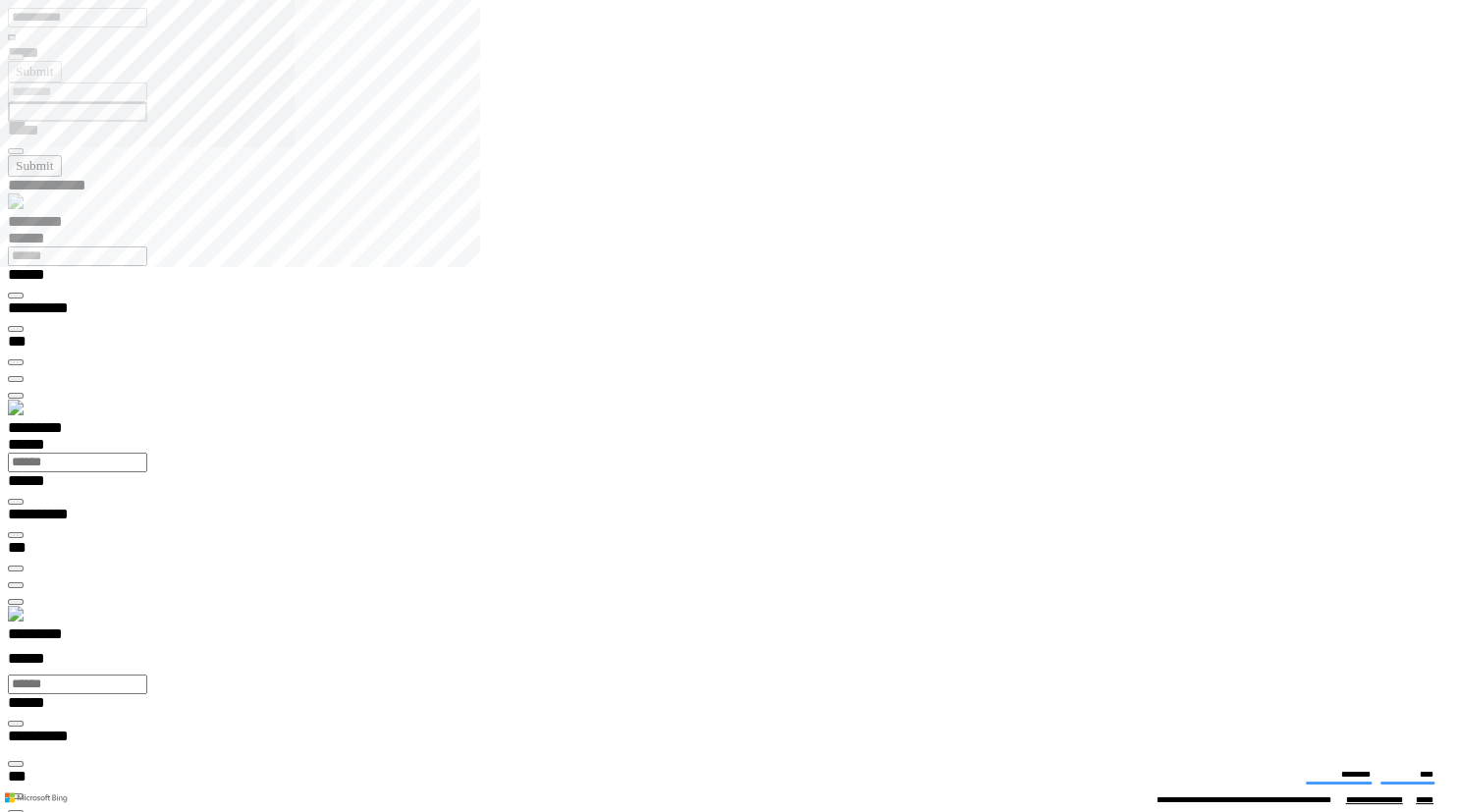click on "**********" at bounding box center (73, 14170) 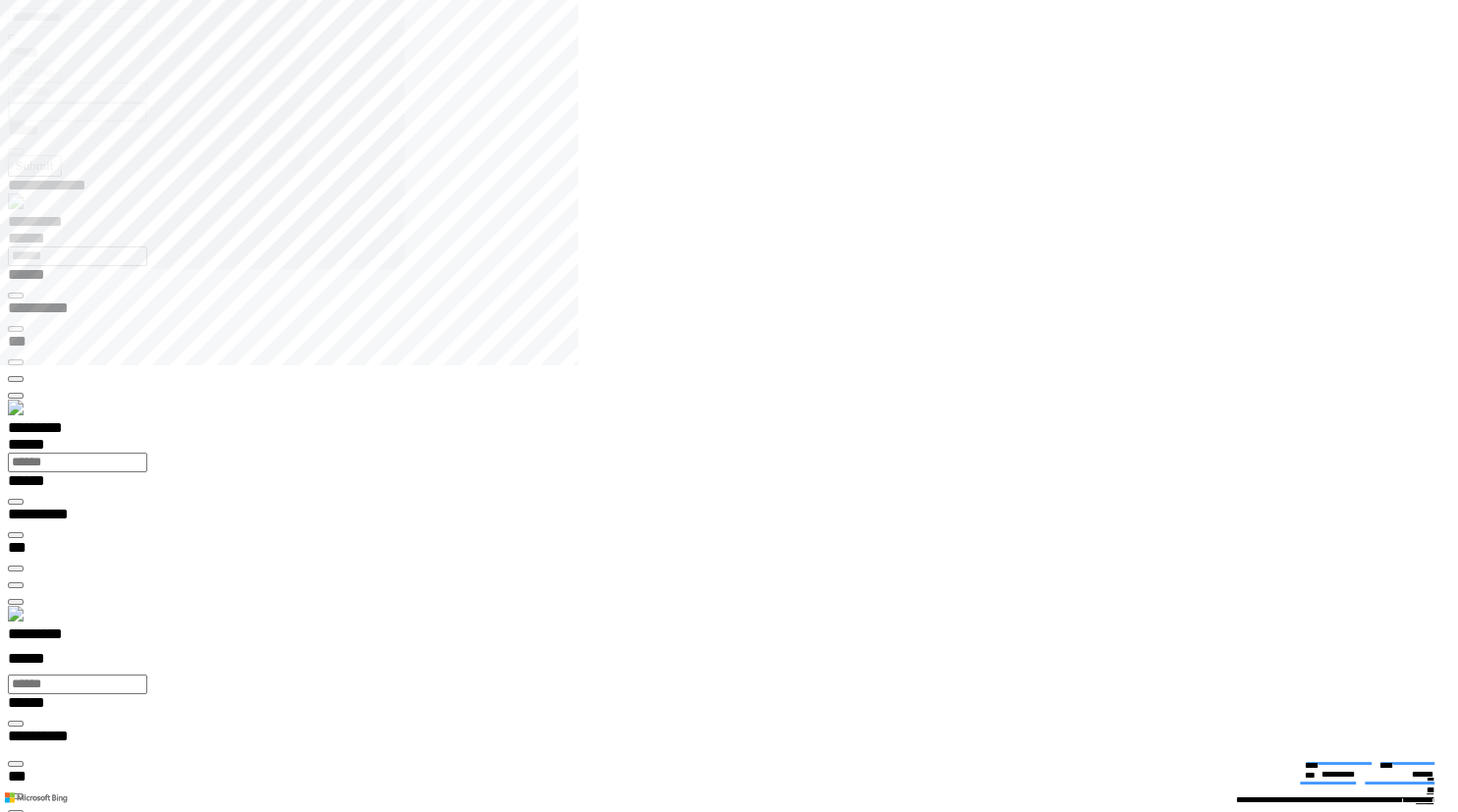 type on "**********" 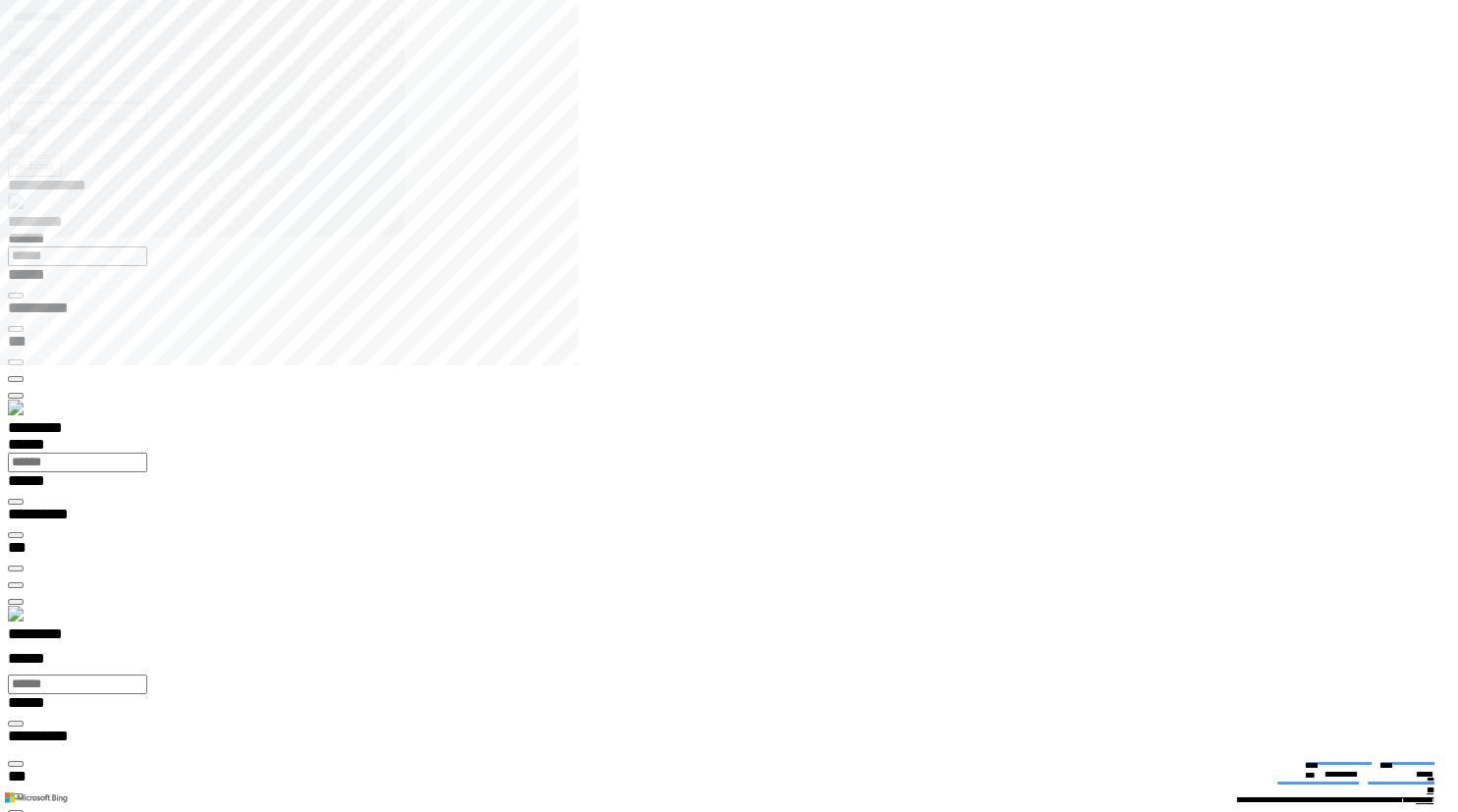 click on "**********" at bounding box center [69, 19395] 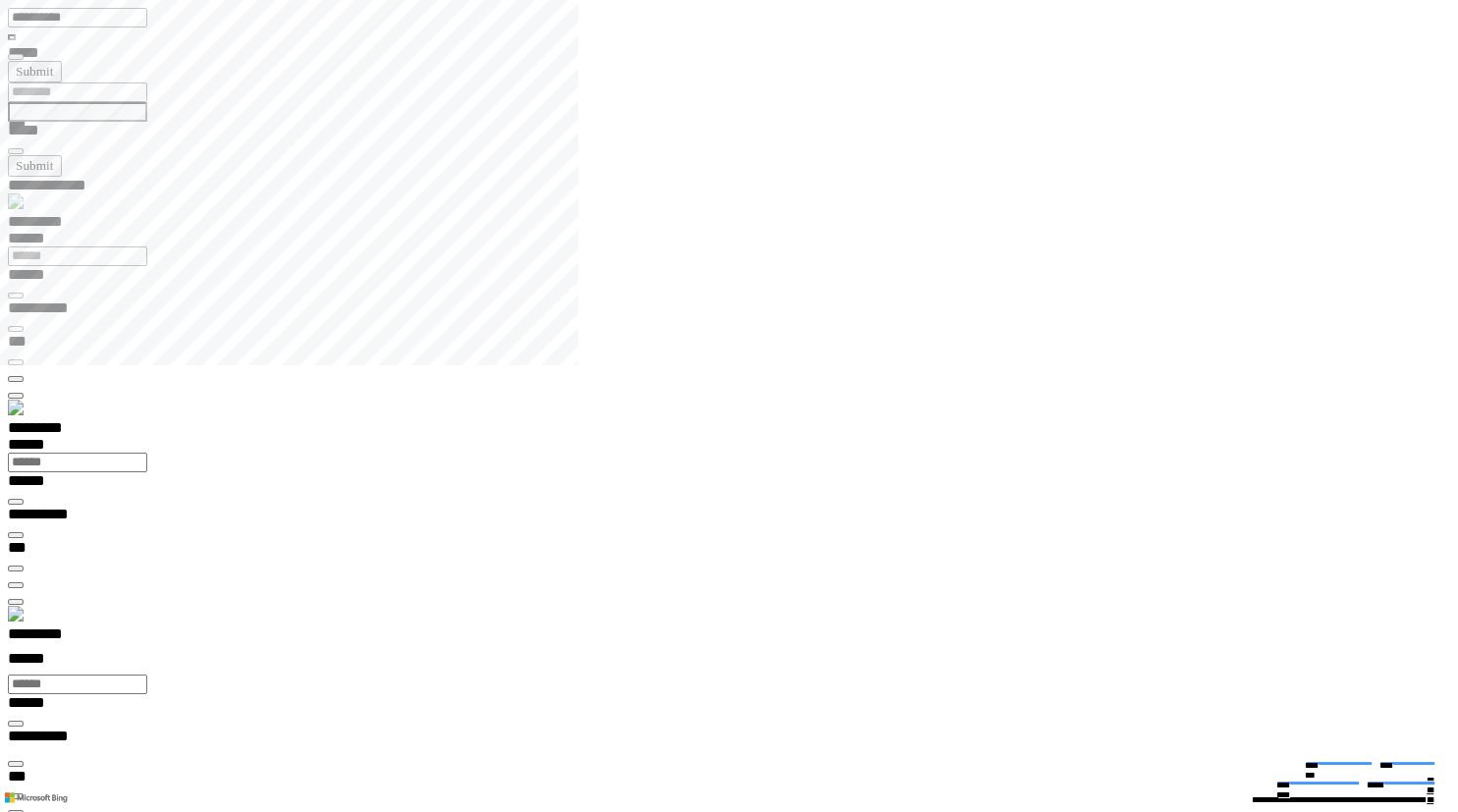 click at bounding box center (16, 14685) 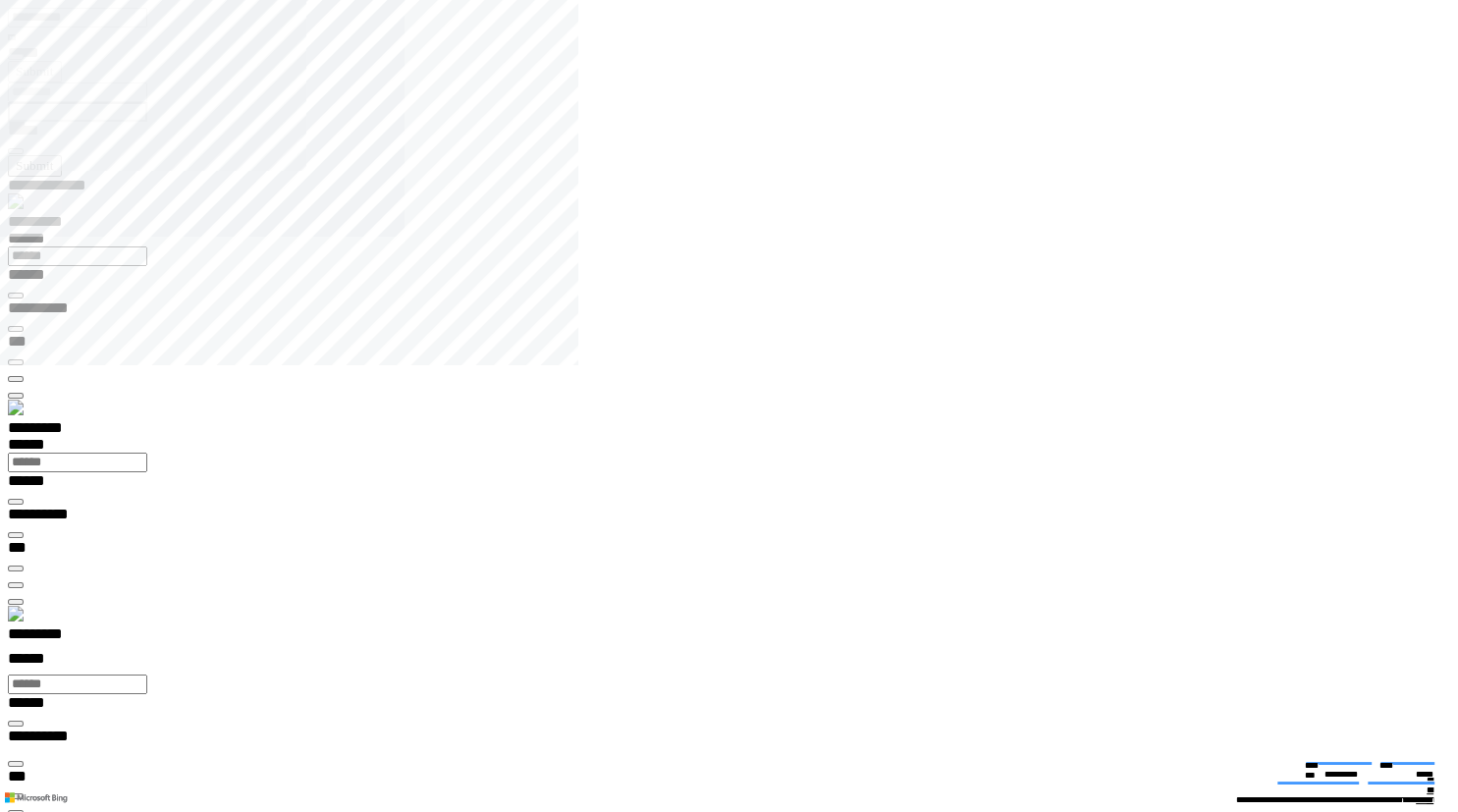 click on "**********" at bounding box center (38, 19395) 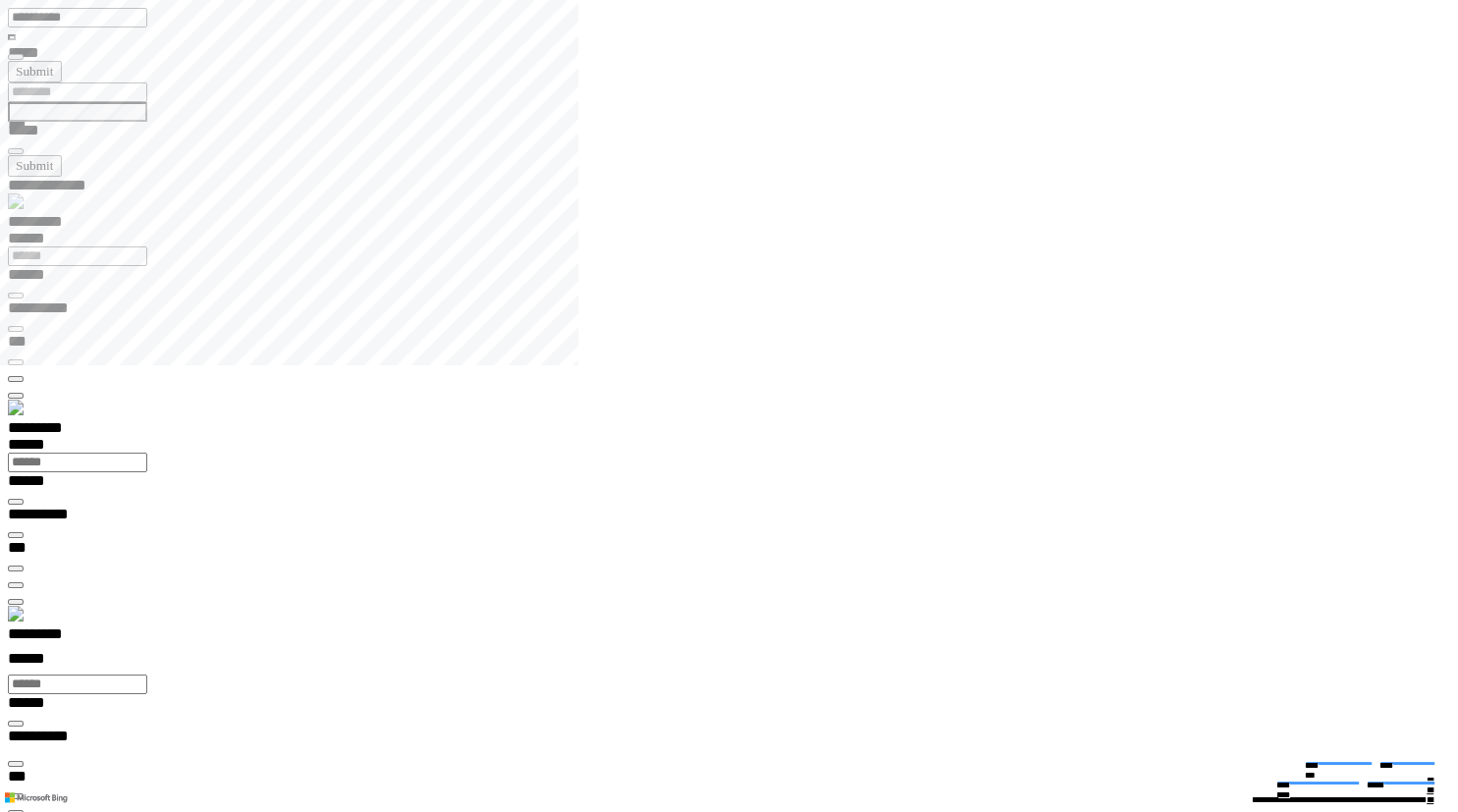 click at bounding box center [16, 14685] 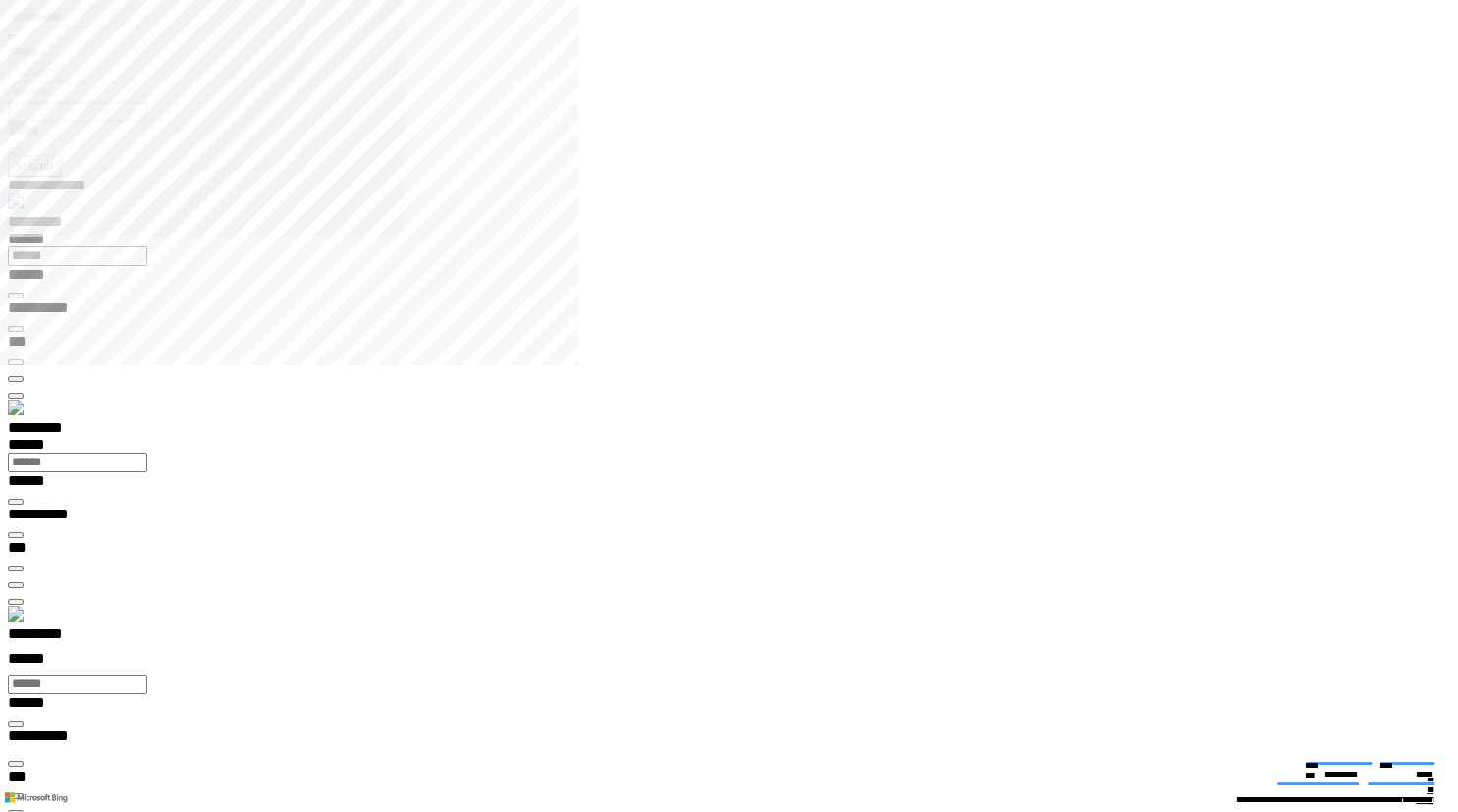 click at bounding box center (16, 14613) 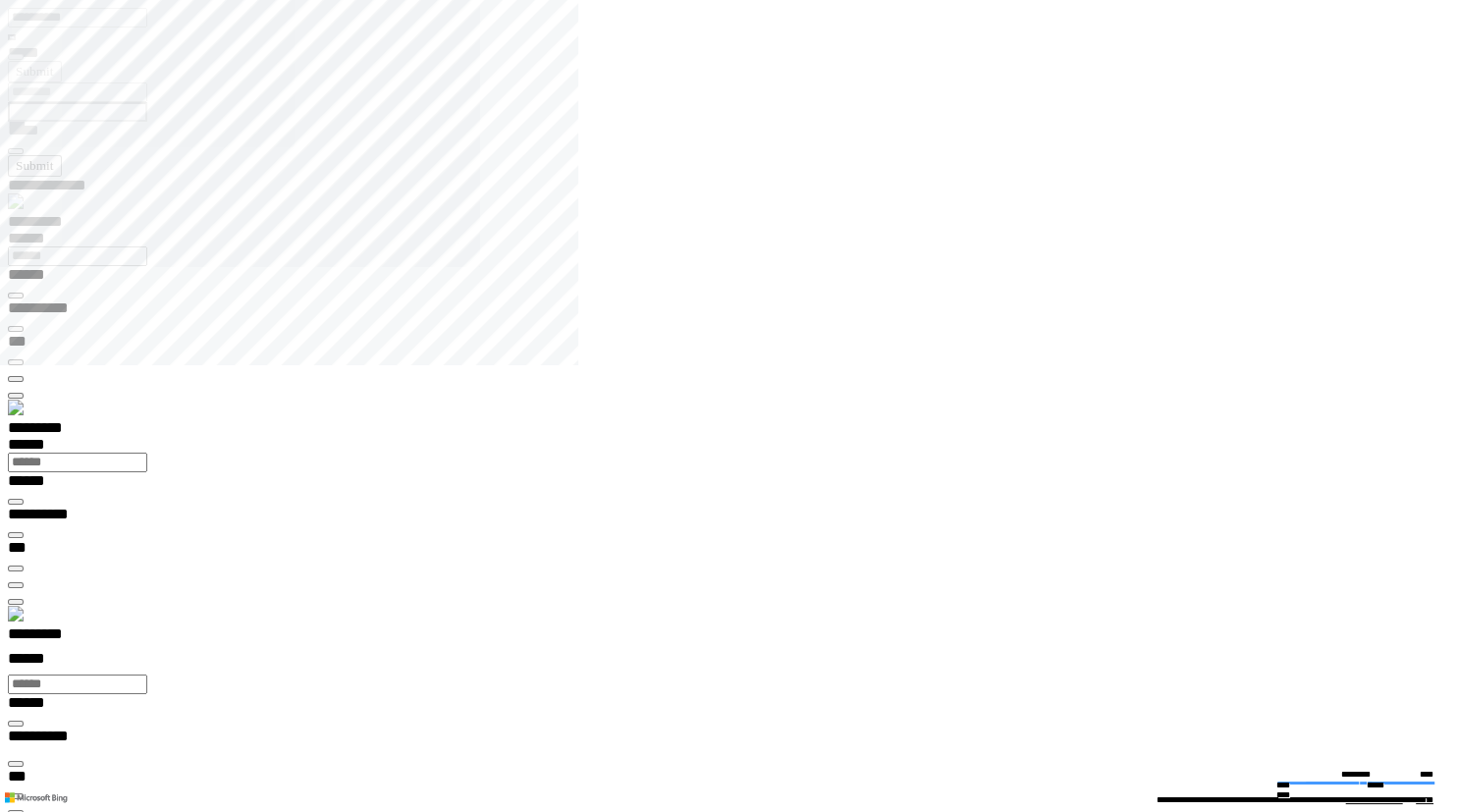 click on "**********" at bounding box center (69, 13628) 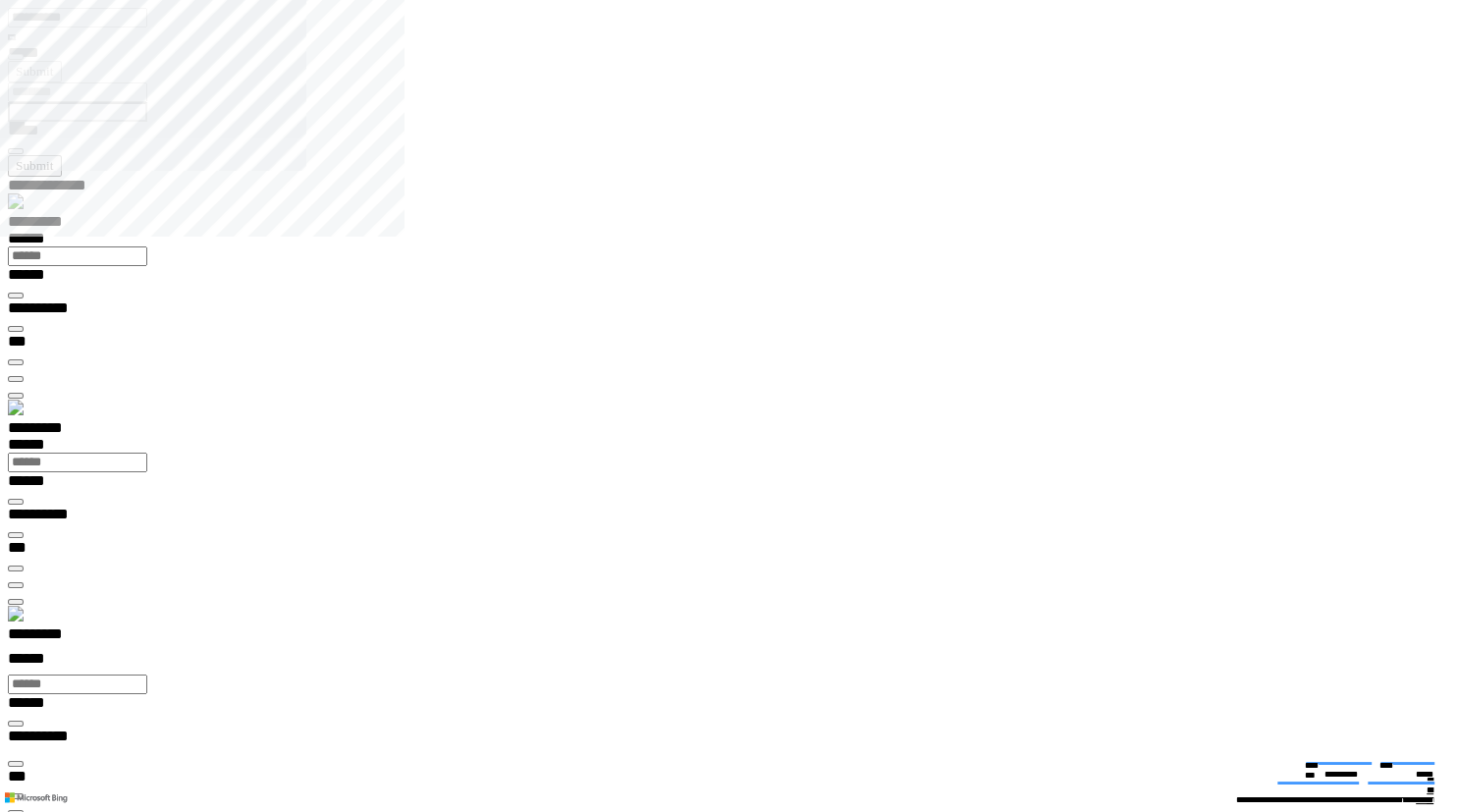 type on "**********" 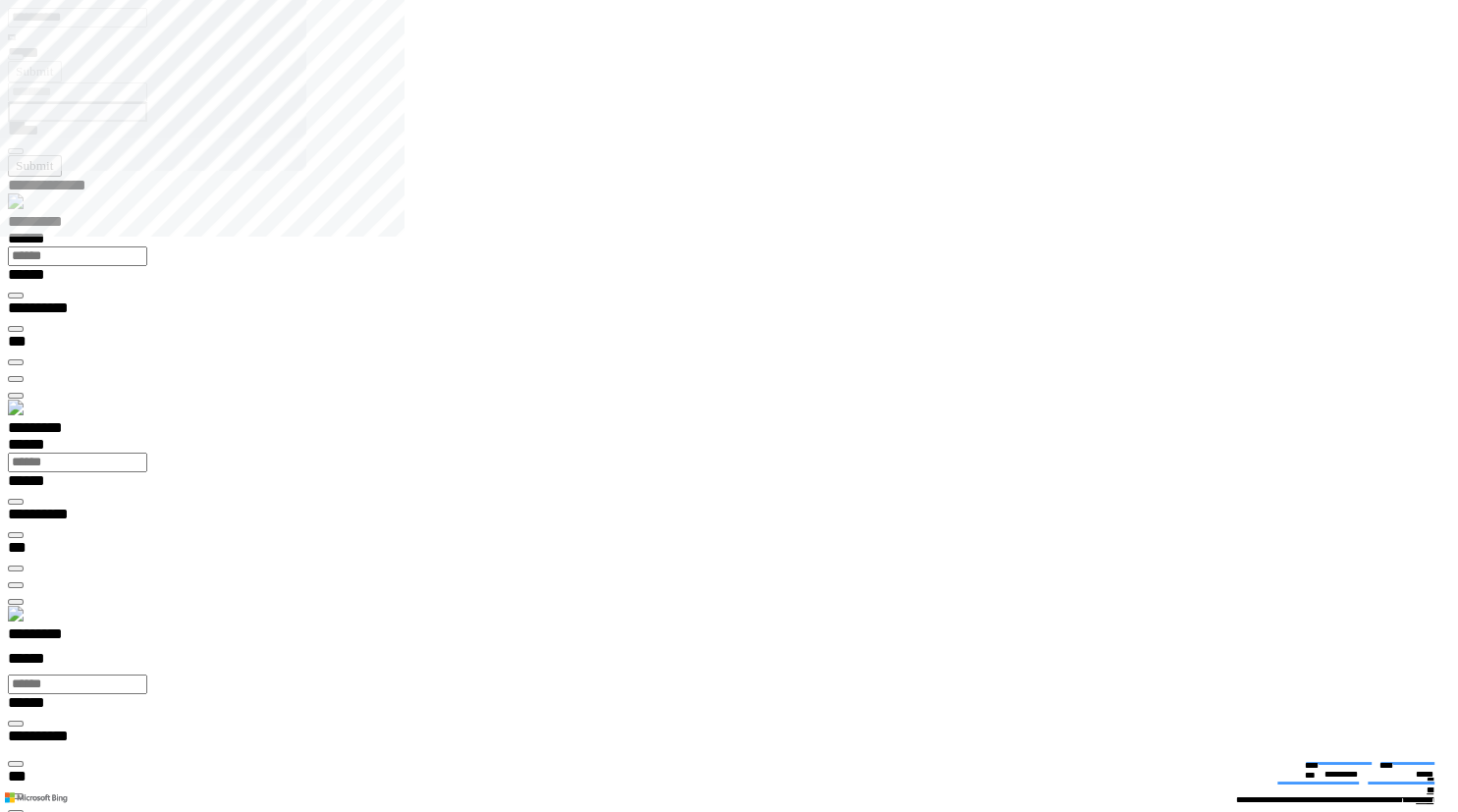 click on "**********" at bounding box center (38, 19395) 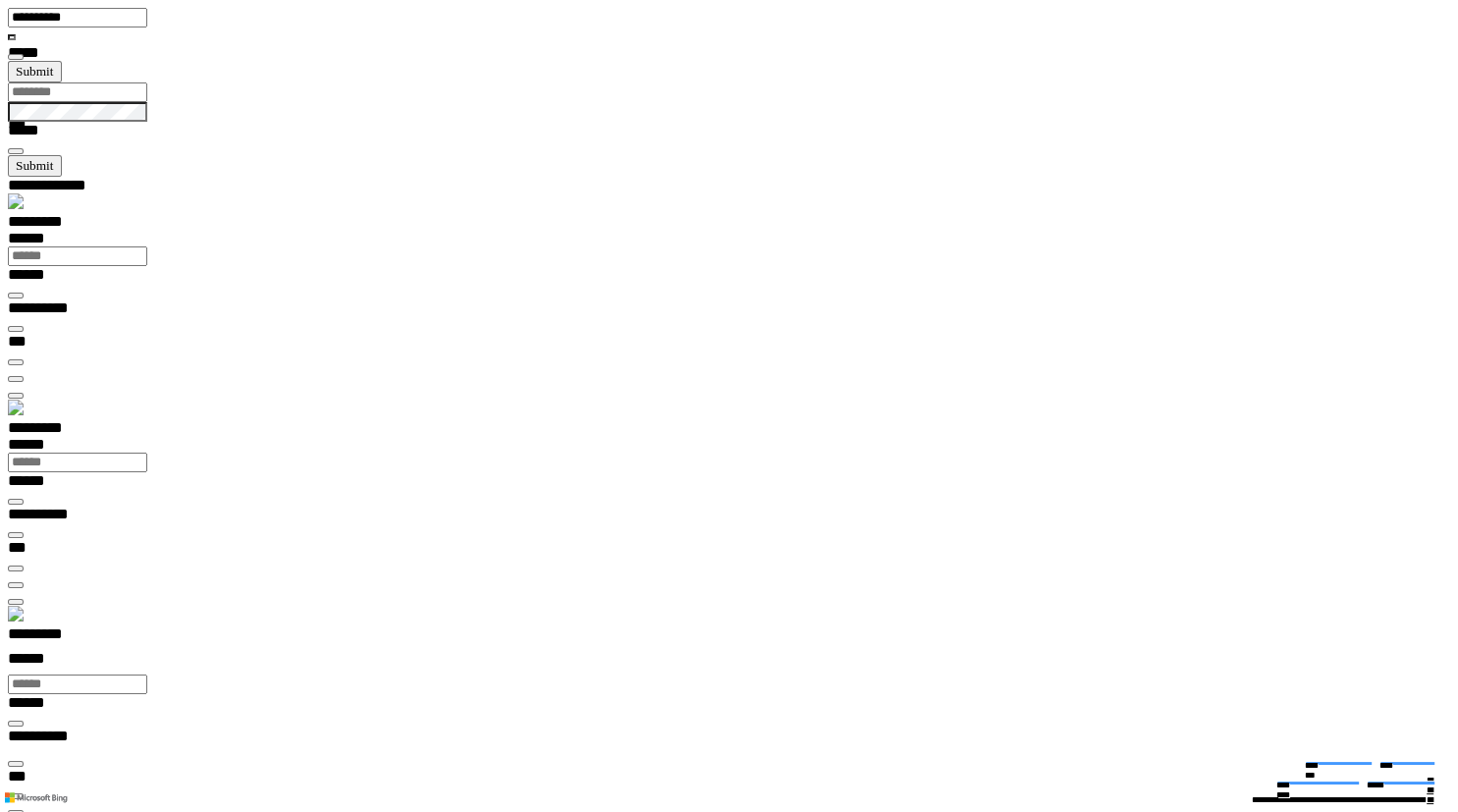 click on "**********" at bounding box center (736, 22698) 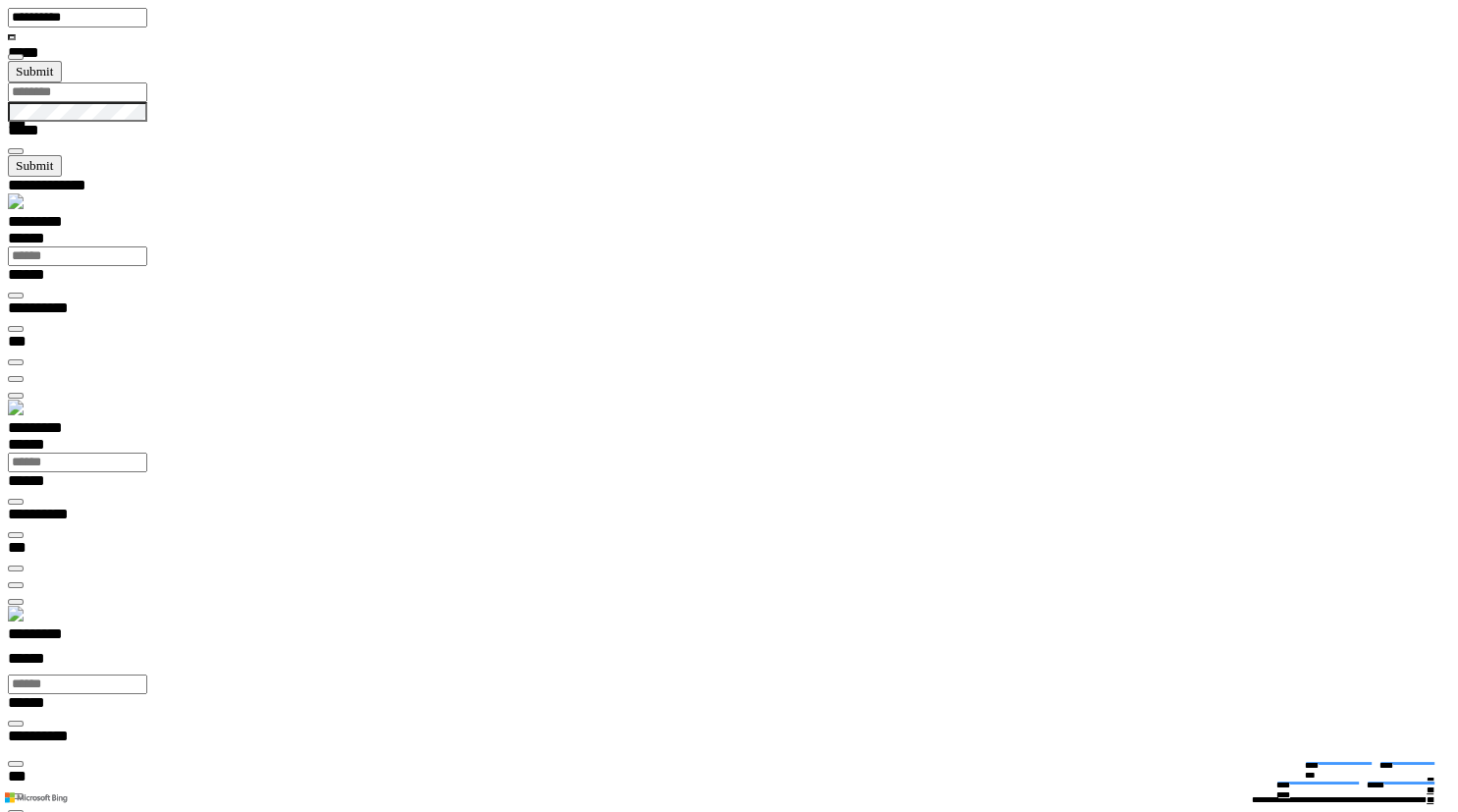 click at bounding box center [16, 14685] 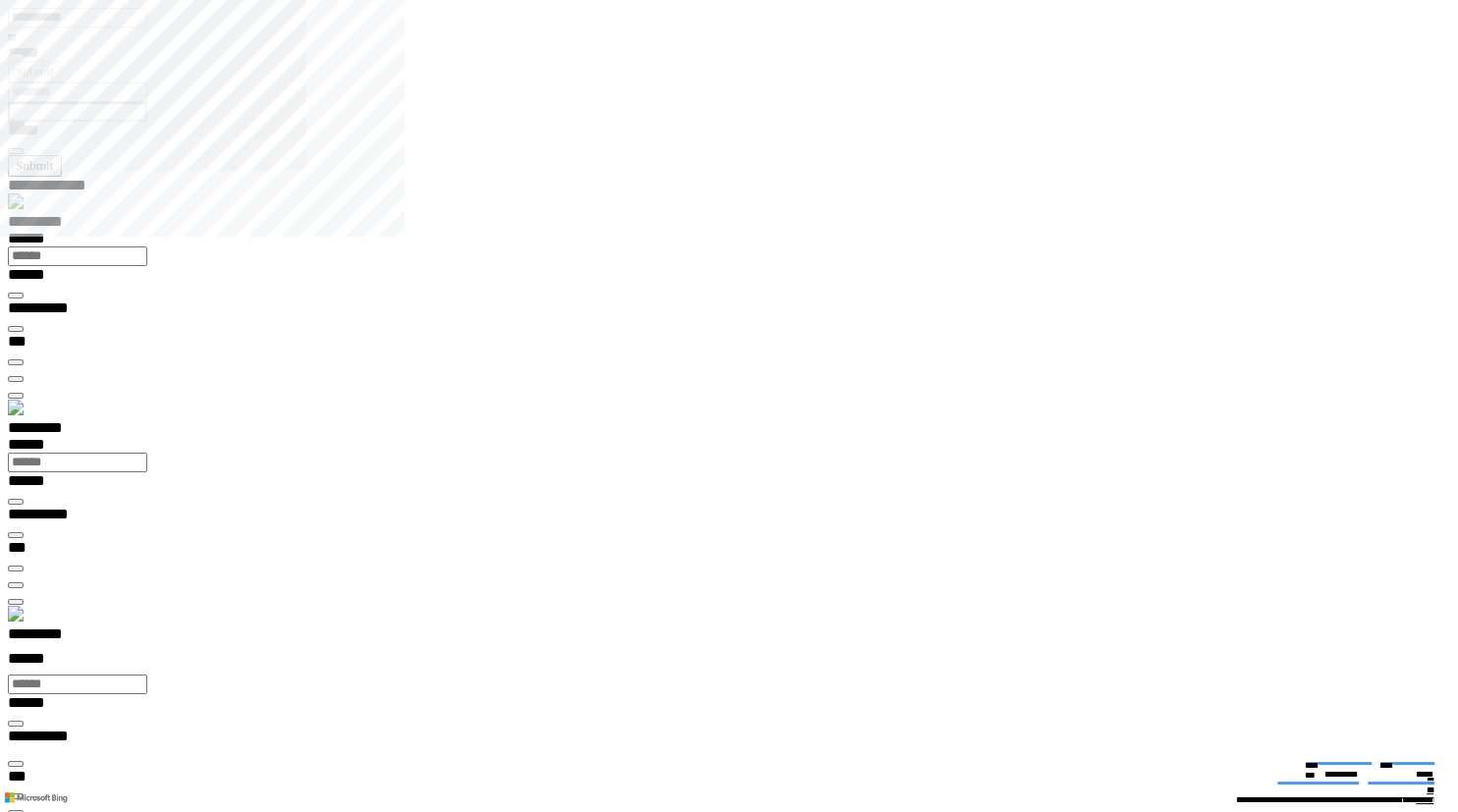 click on "**********" at bounding box center (69, 19395) 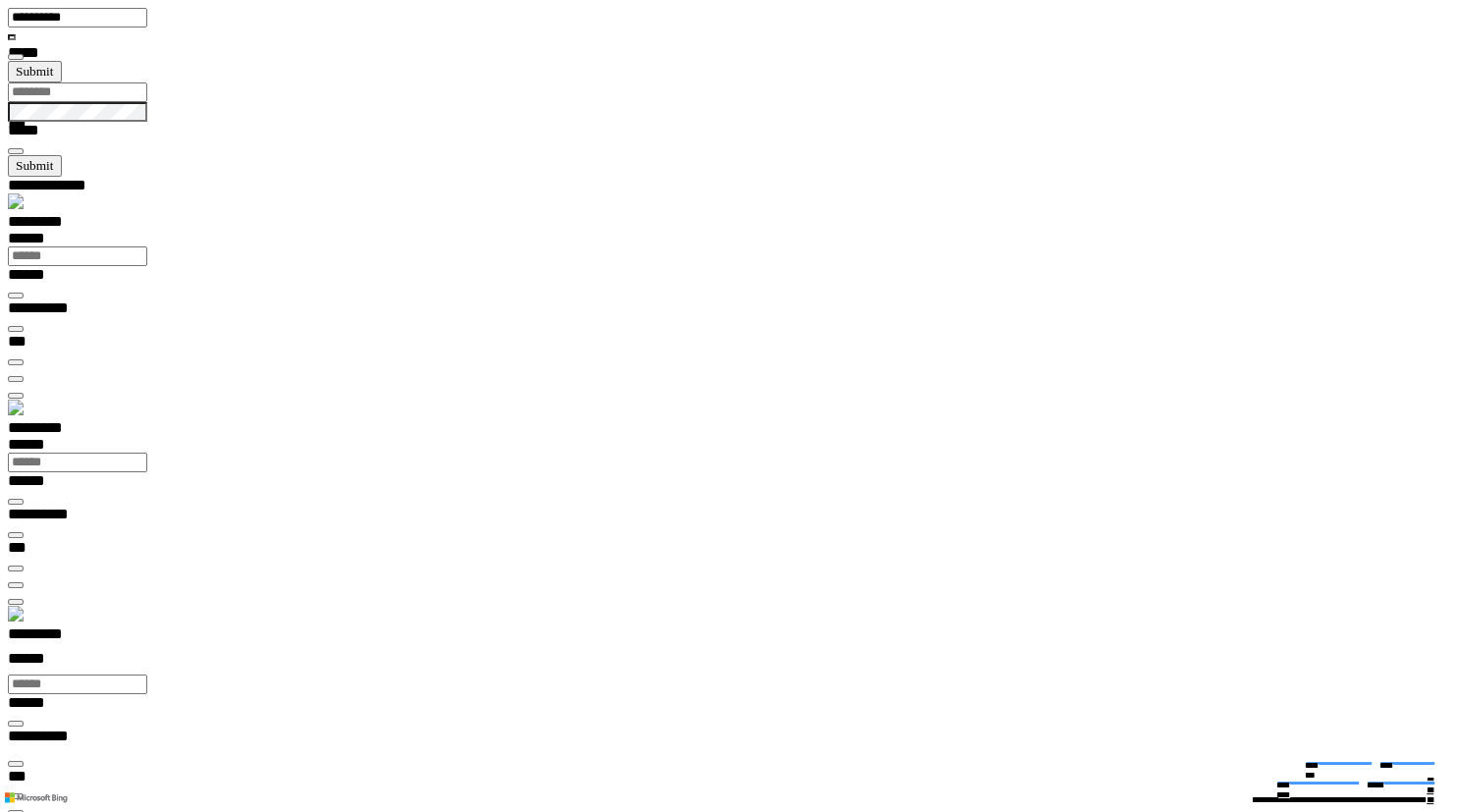 click at bounding box center (16, 14685) 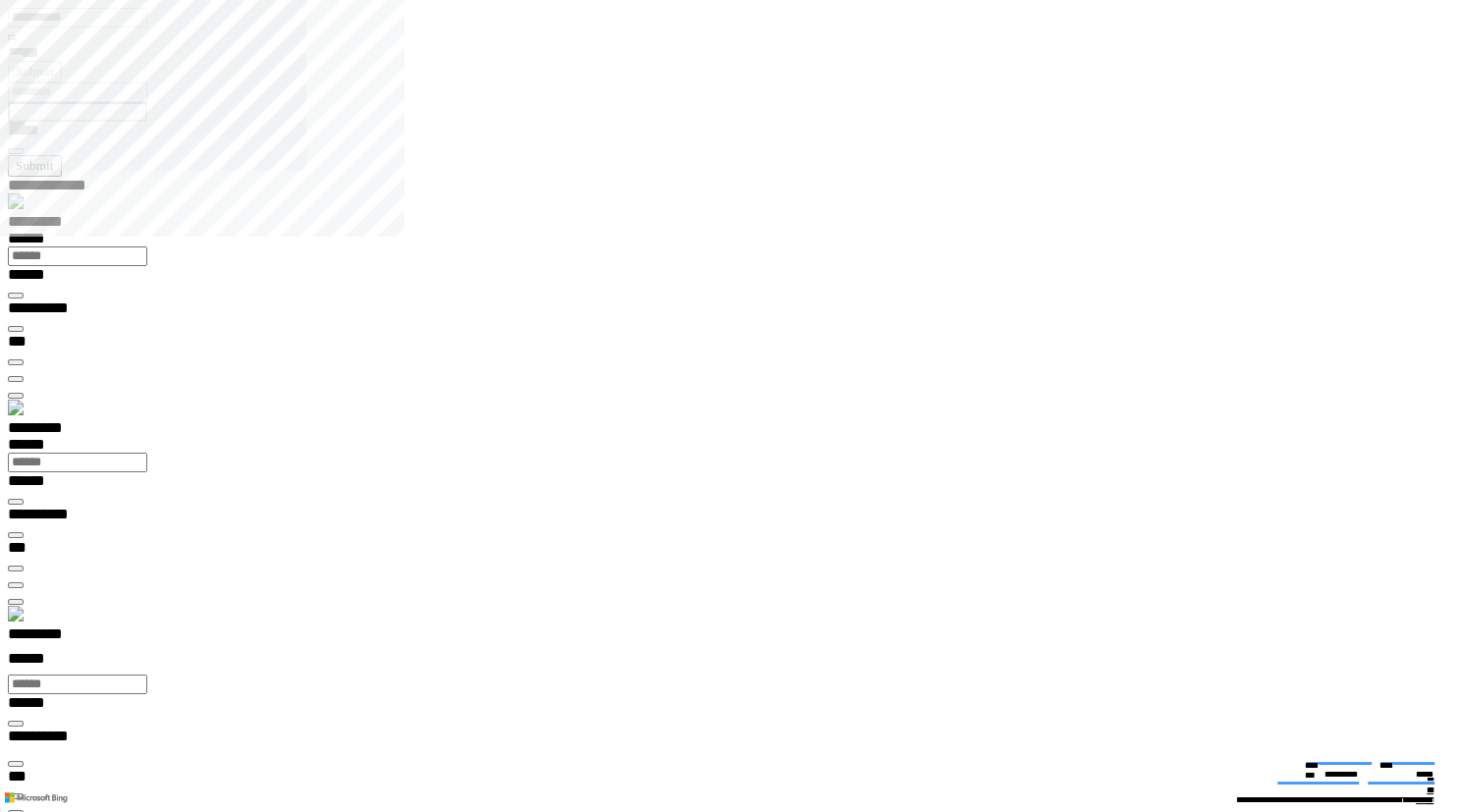 click on "**********" at bounding box center [736, 14503] 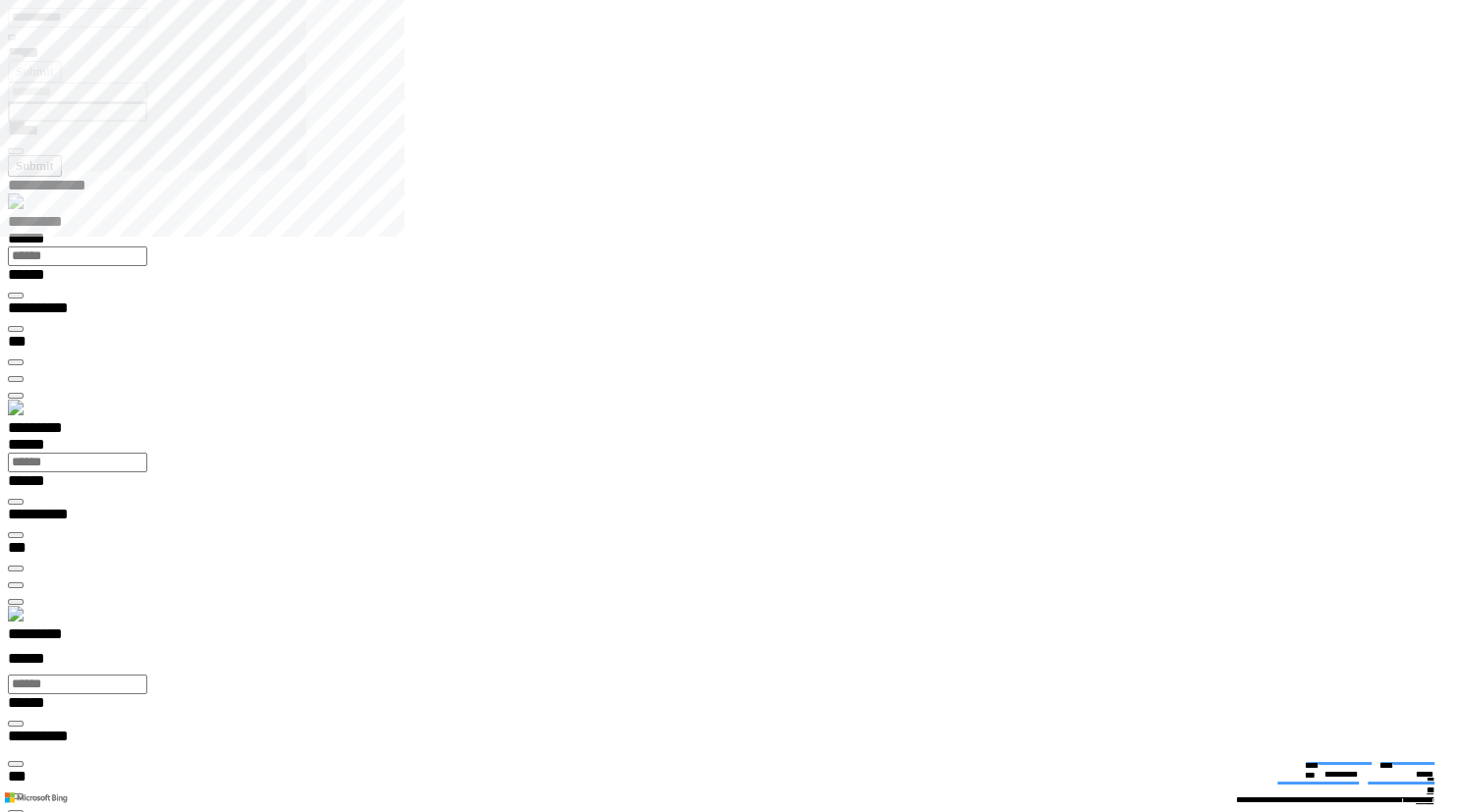 click on "**********" at bounding box center (38, 19395) 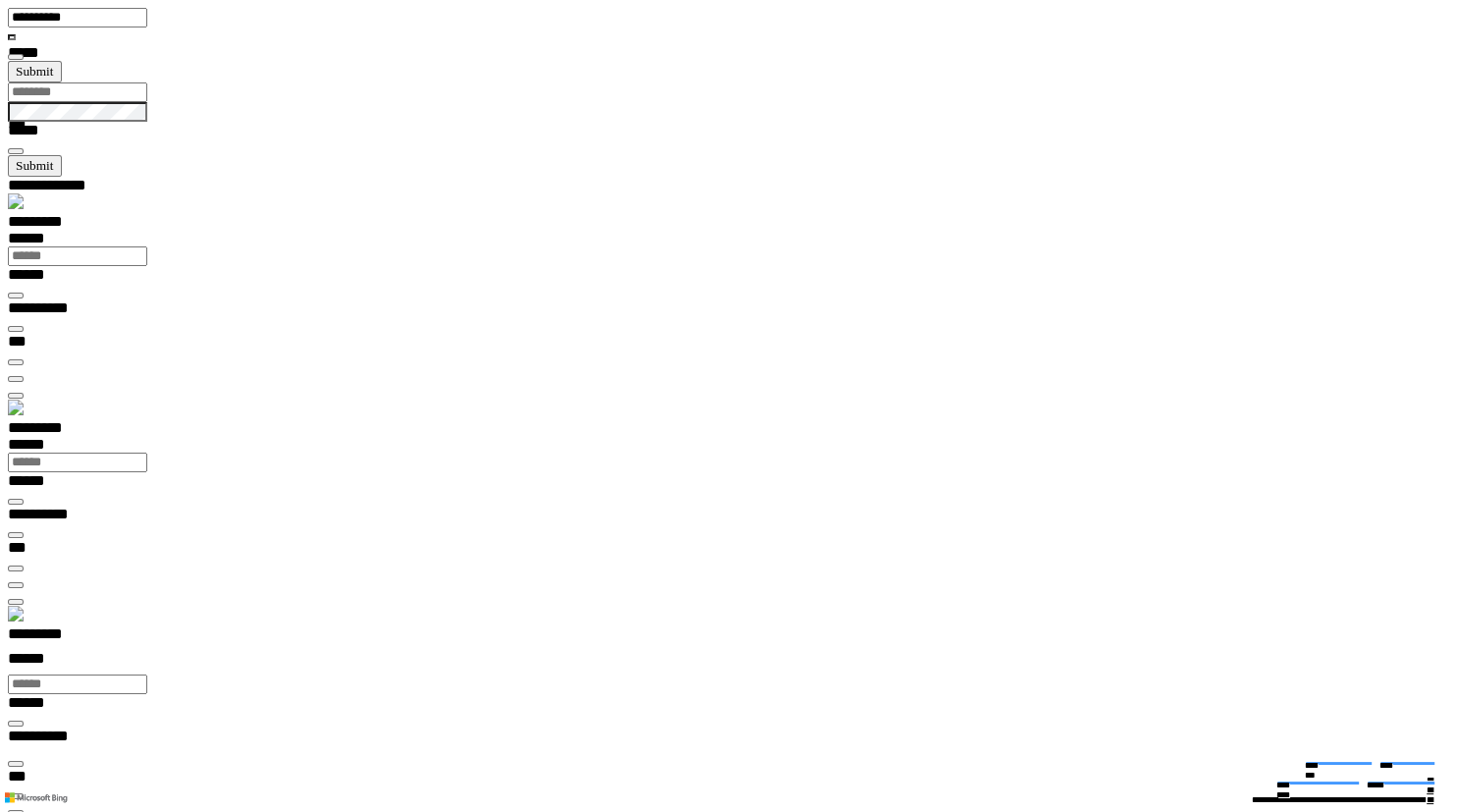click at bounding box center (16, 14685) 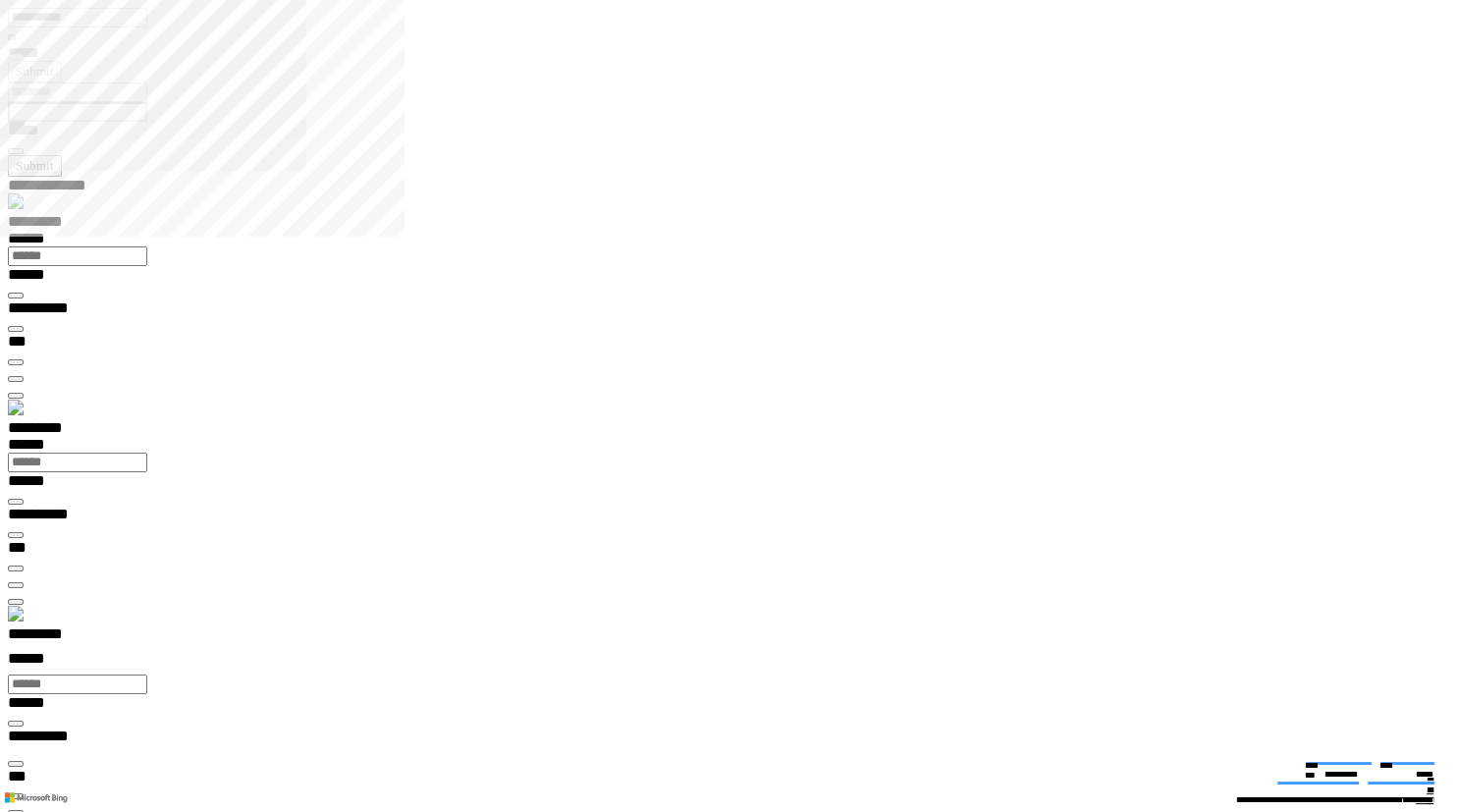click at bounding box center [16, 14613] 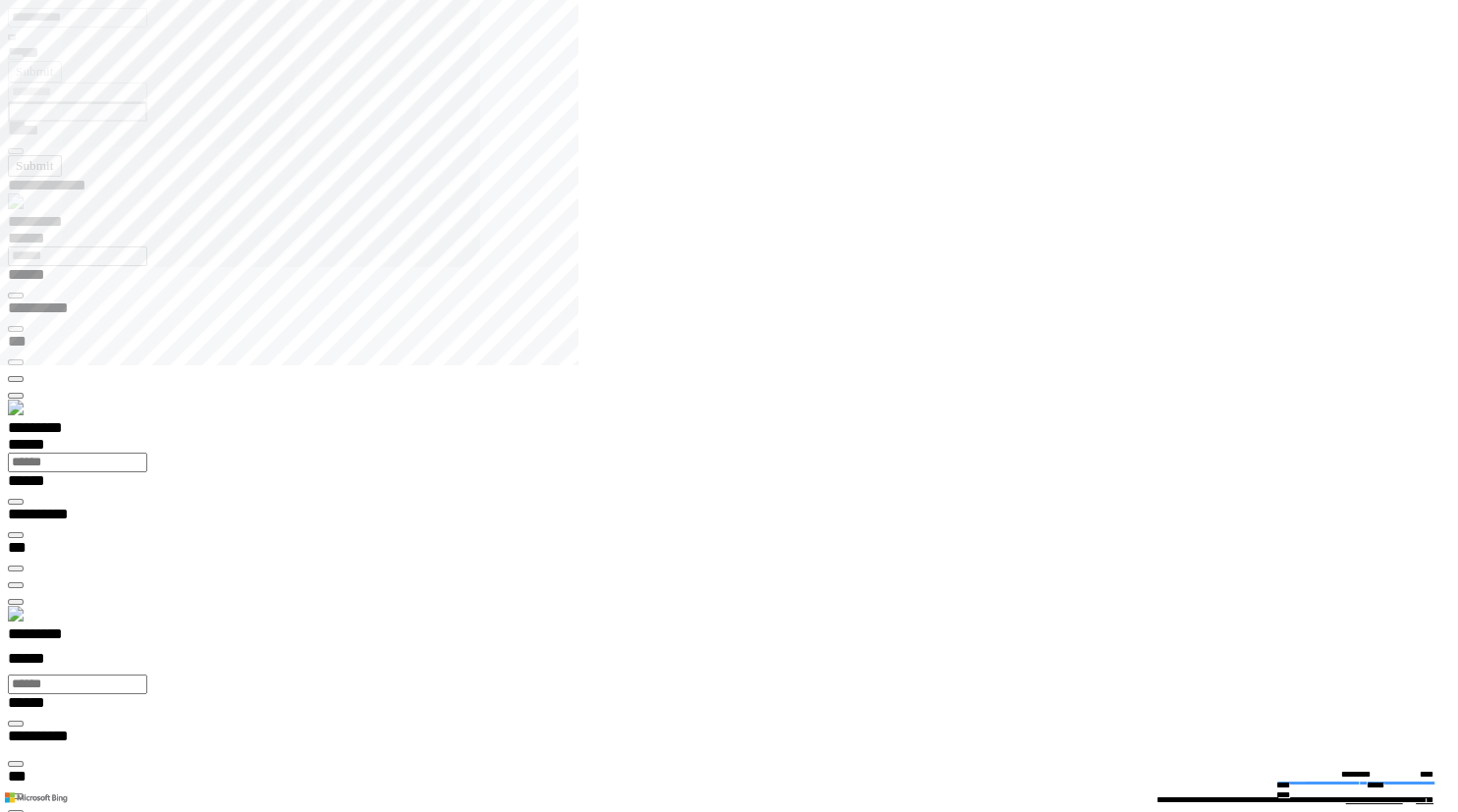 click on "**********" at bounding box center (73, 13899) 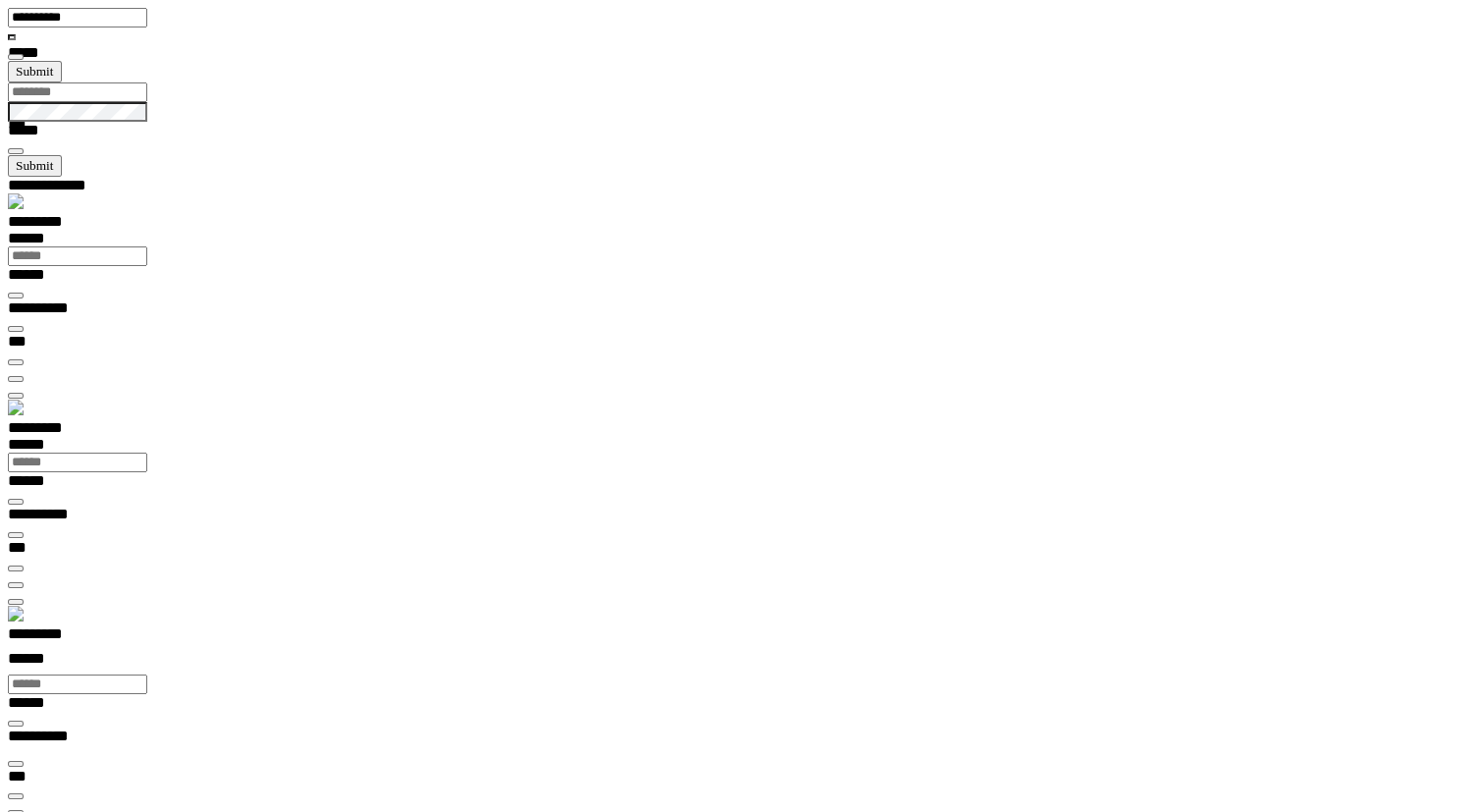 scroll, scrollTop: 97476, scrollLeft: 97985, axis: both 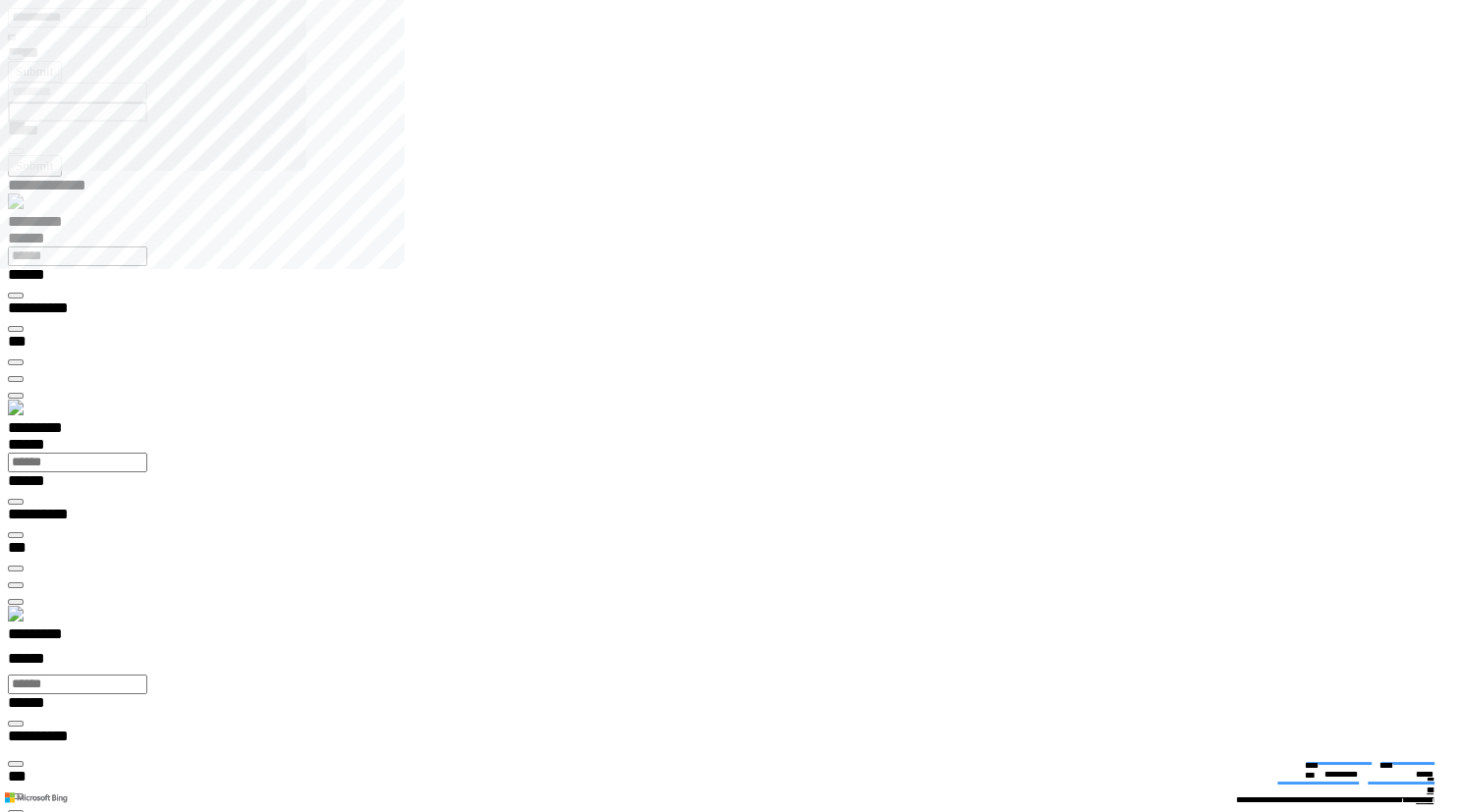 type on "**********" 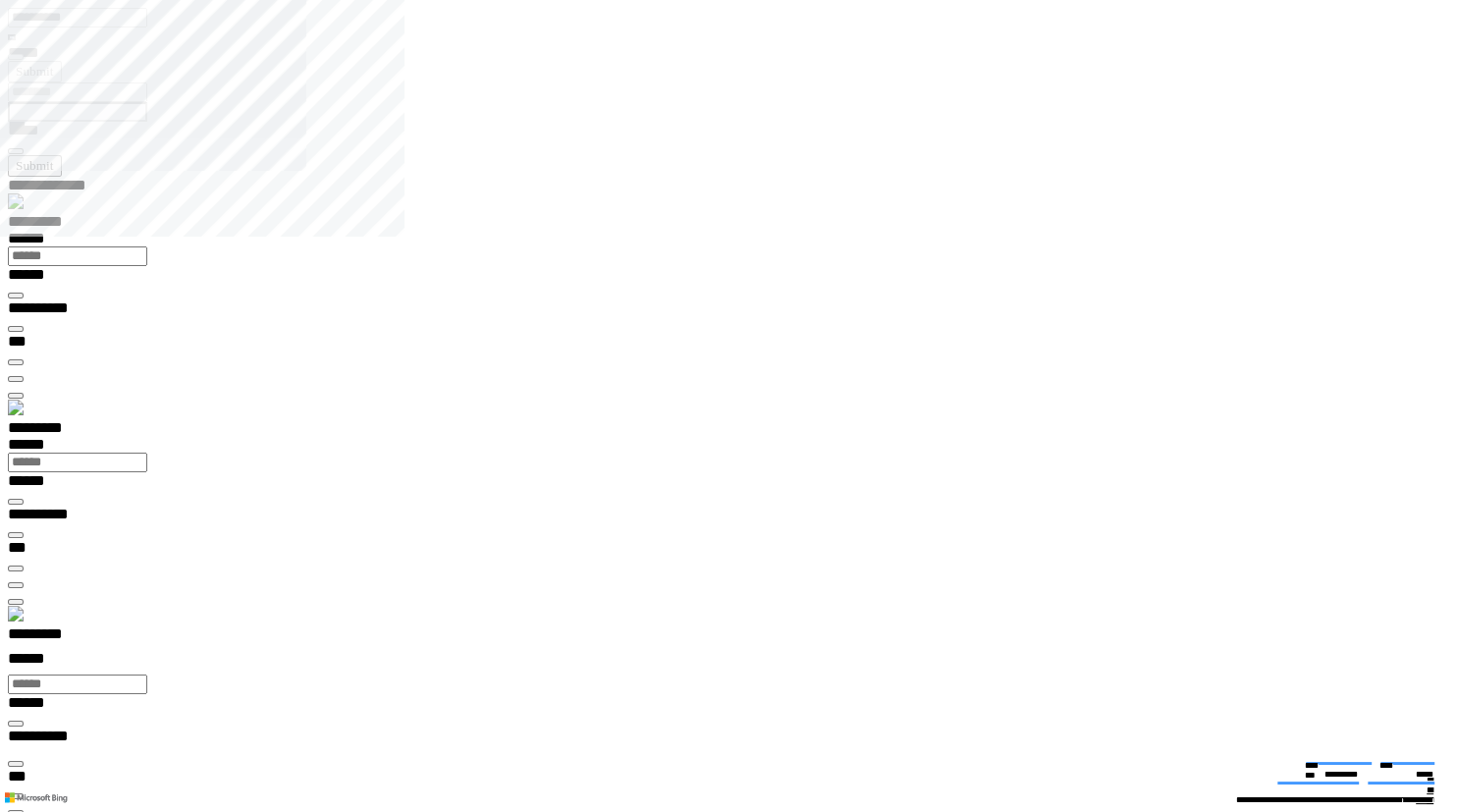 scroll, scrollTop: 660, scrollLeft: 0, axis: vertical 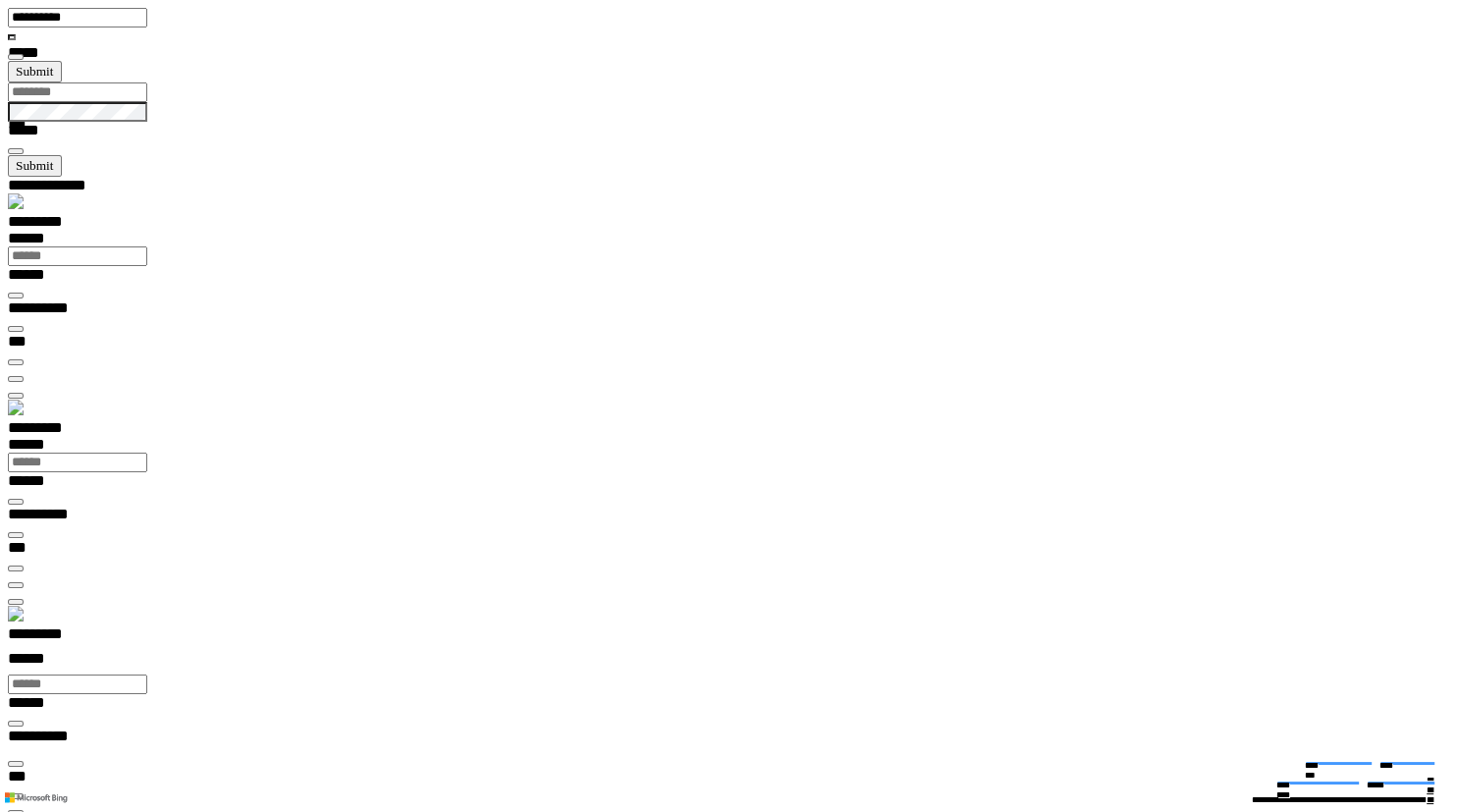 click at bounding box center (16, 14685) 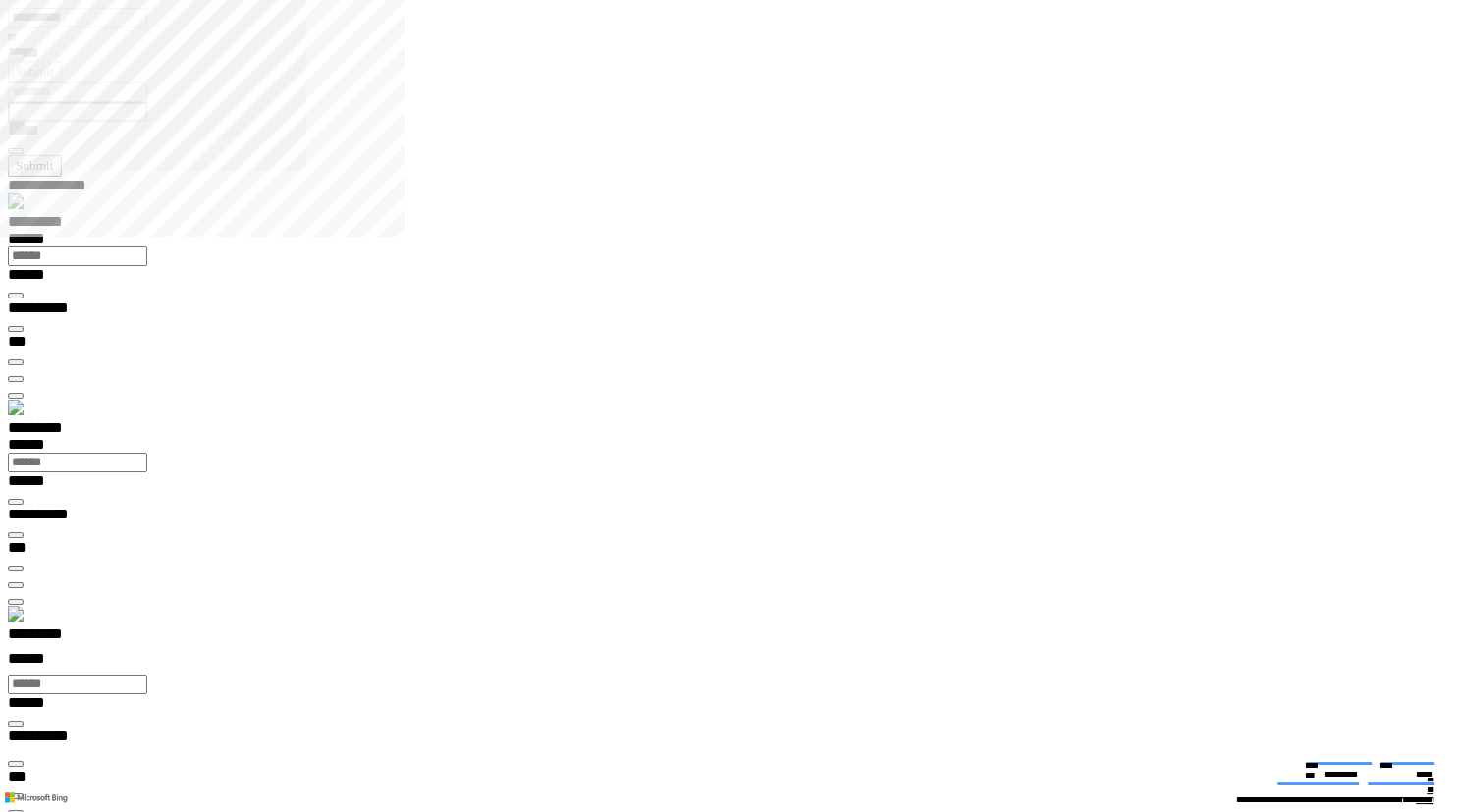 click on "**********" at bounding box center (736, 14780) 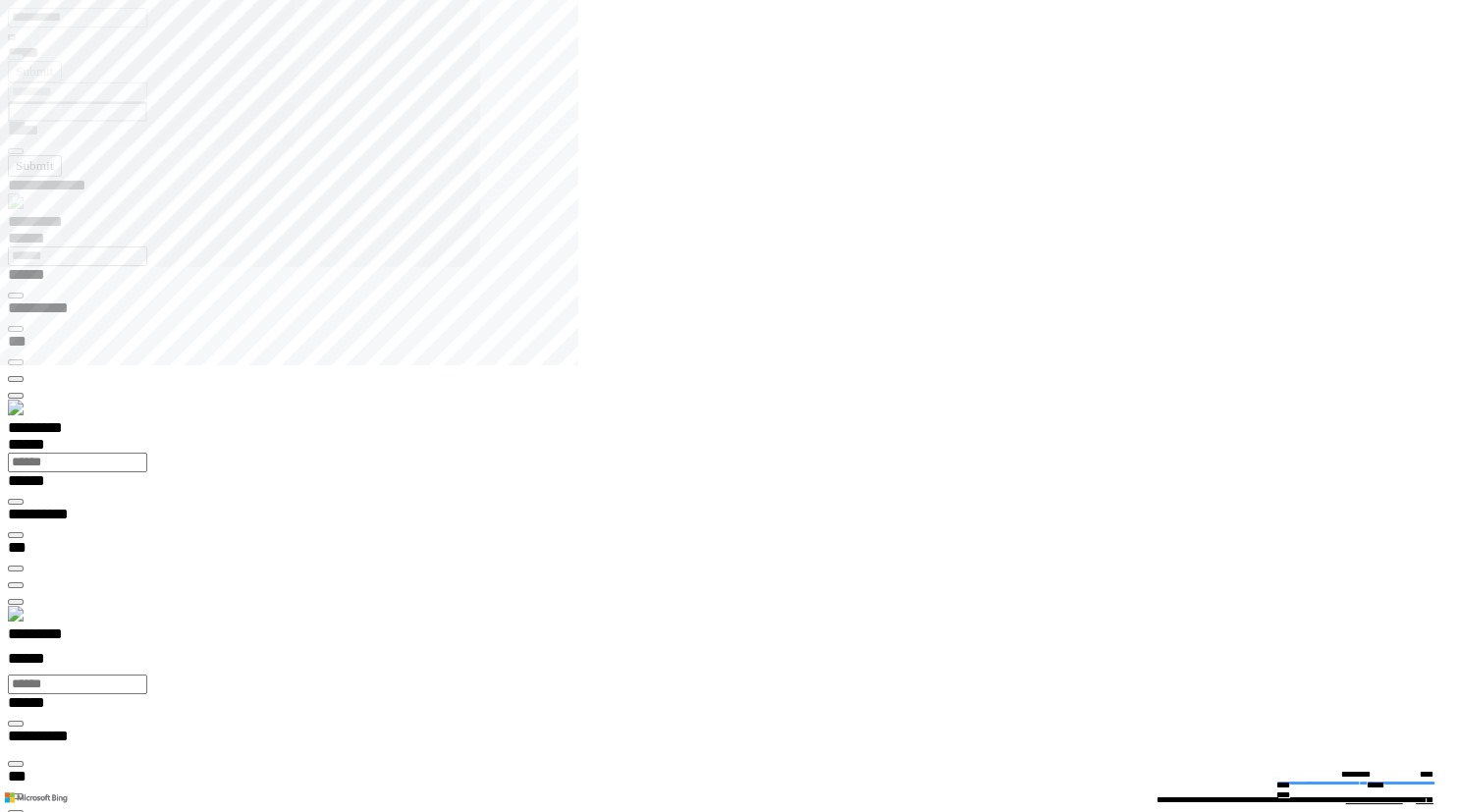 click at bounding box center (16, 13597) 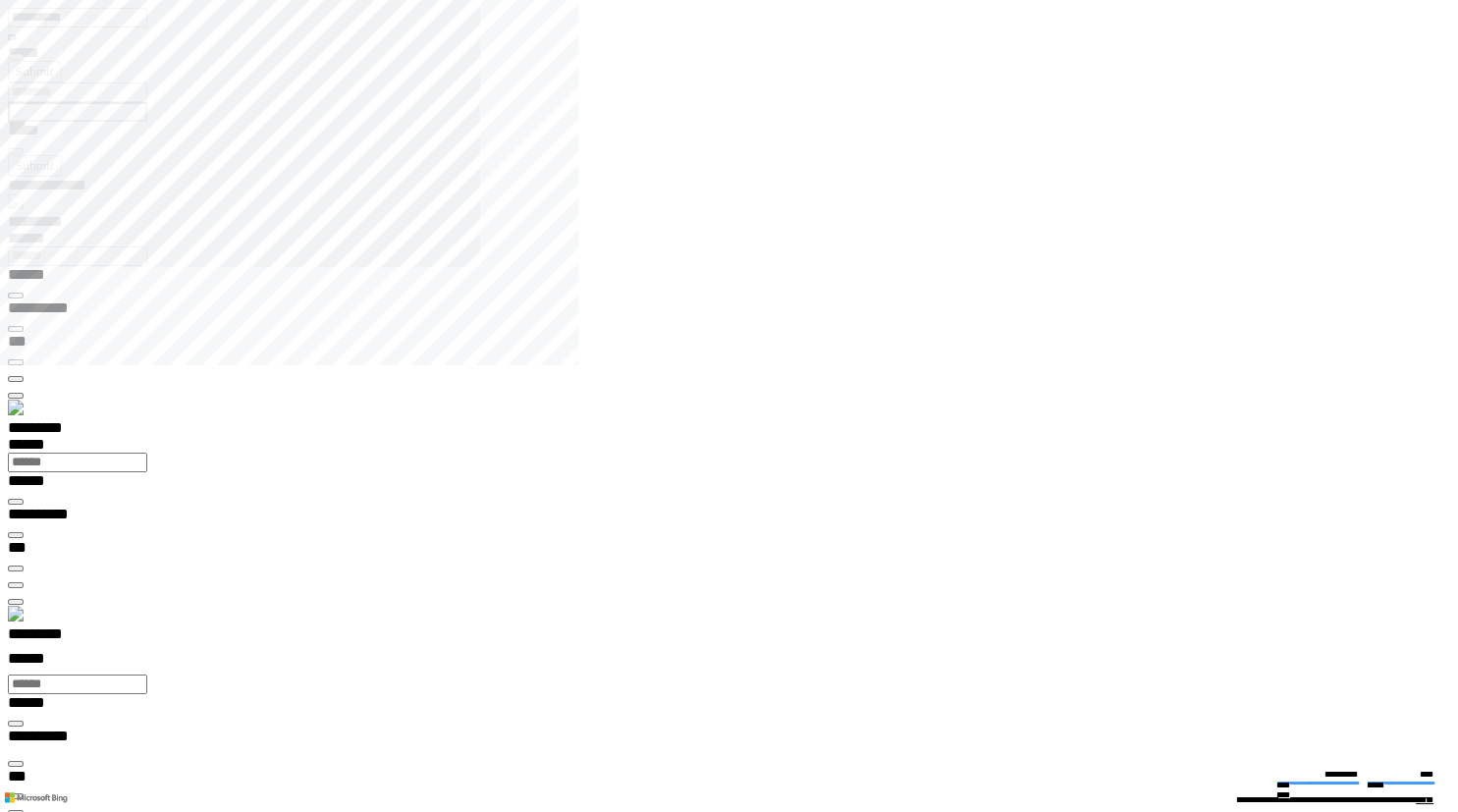 click on "**********" at bounding box center (69, 13628) 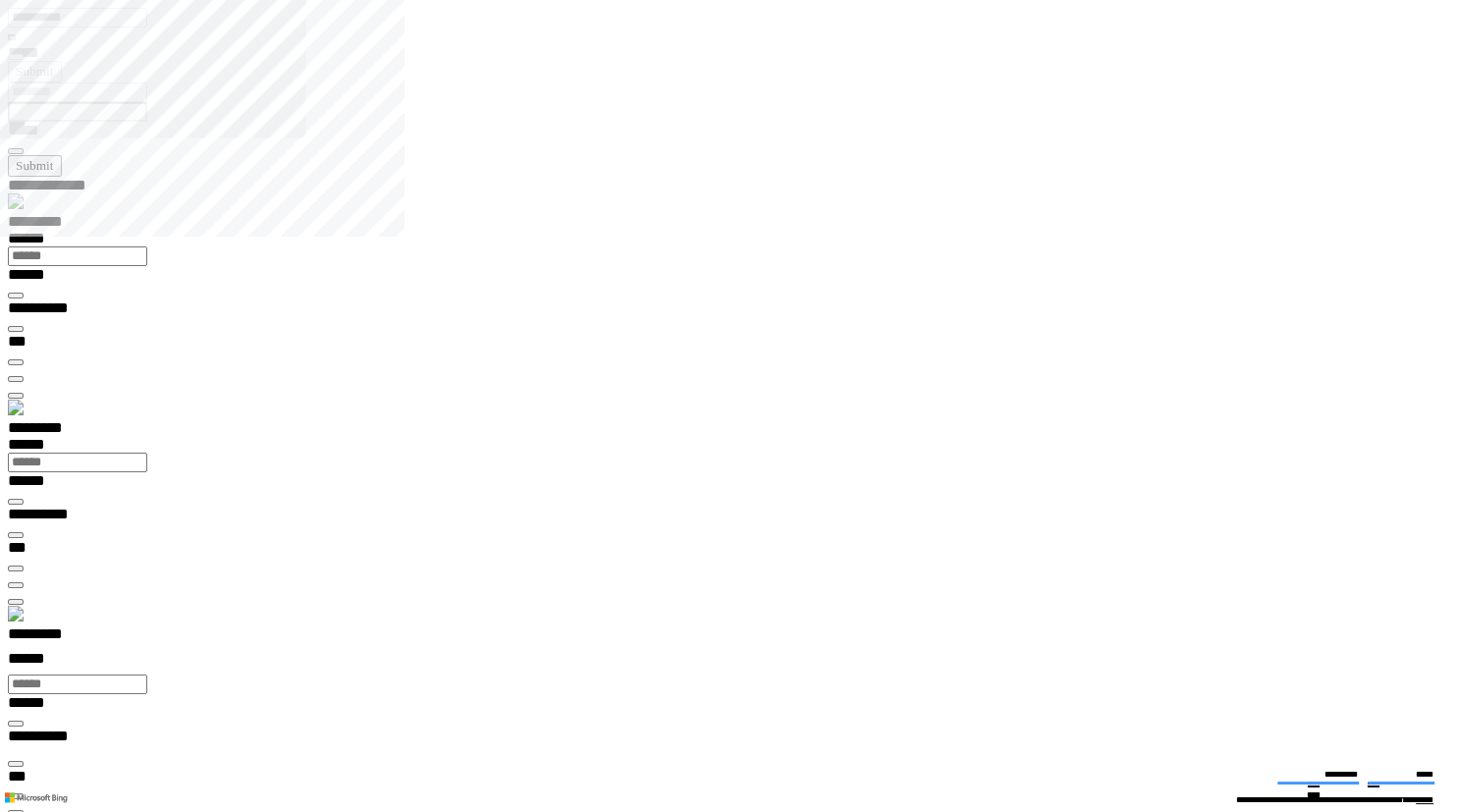 type on "*********" 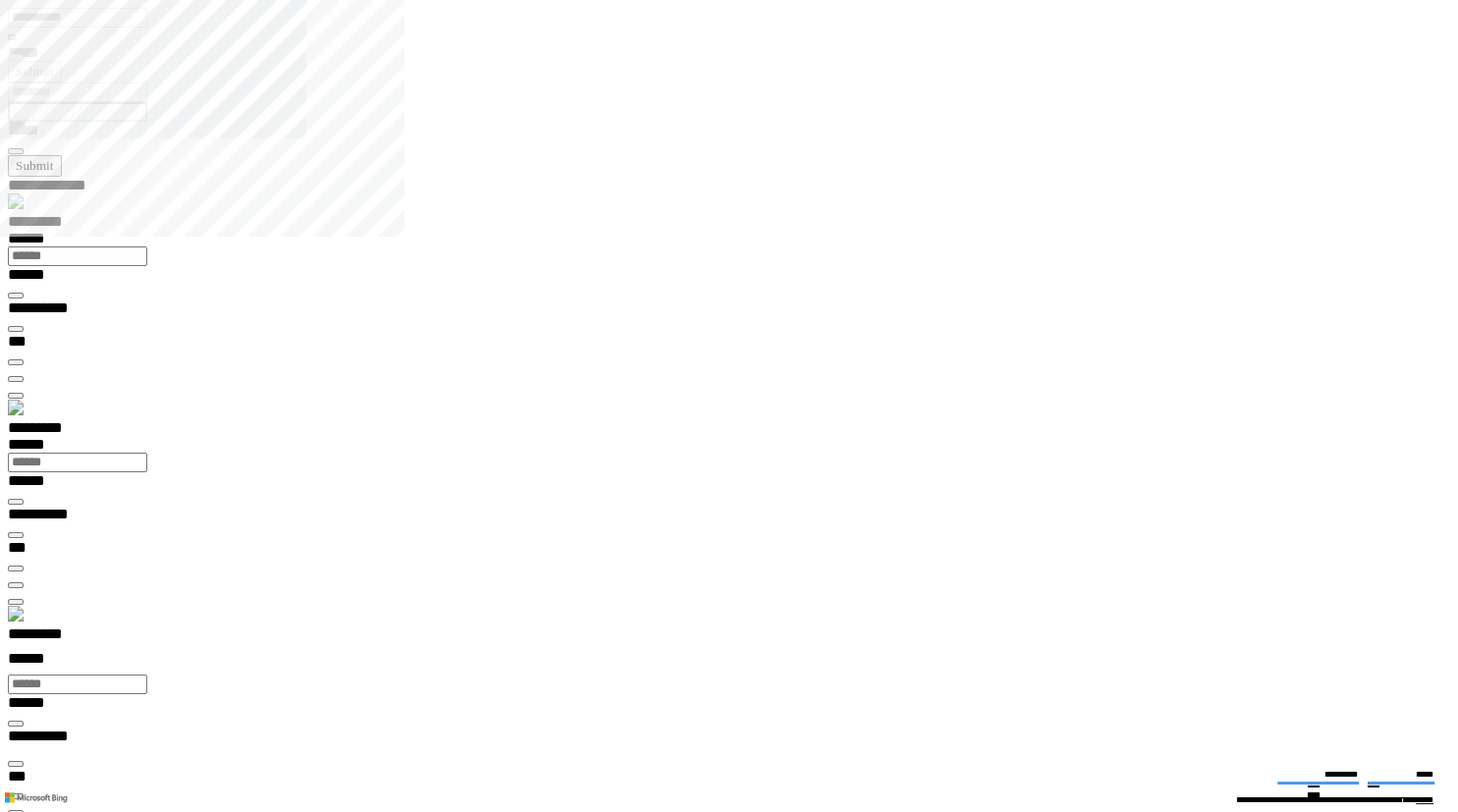 click on "**********" at bounding box center (736, 14903) 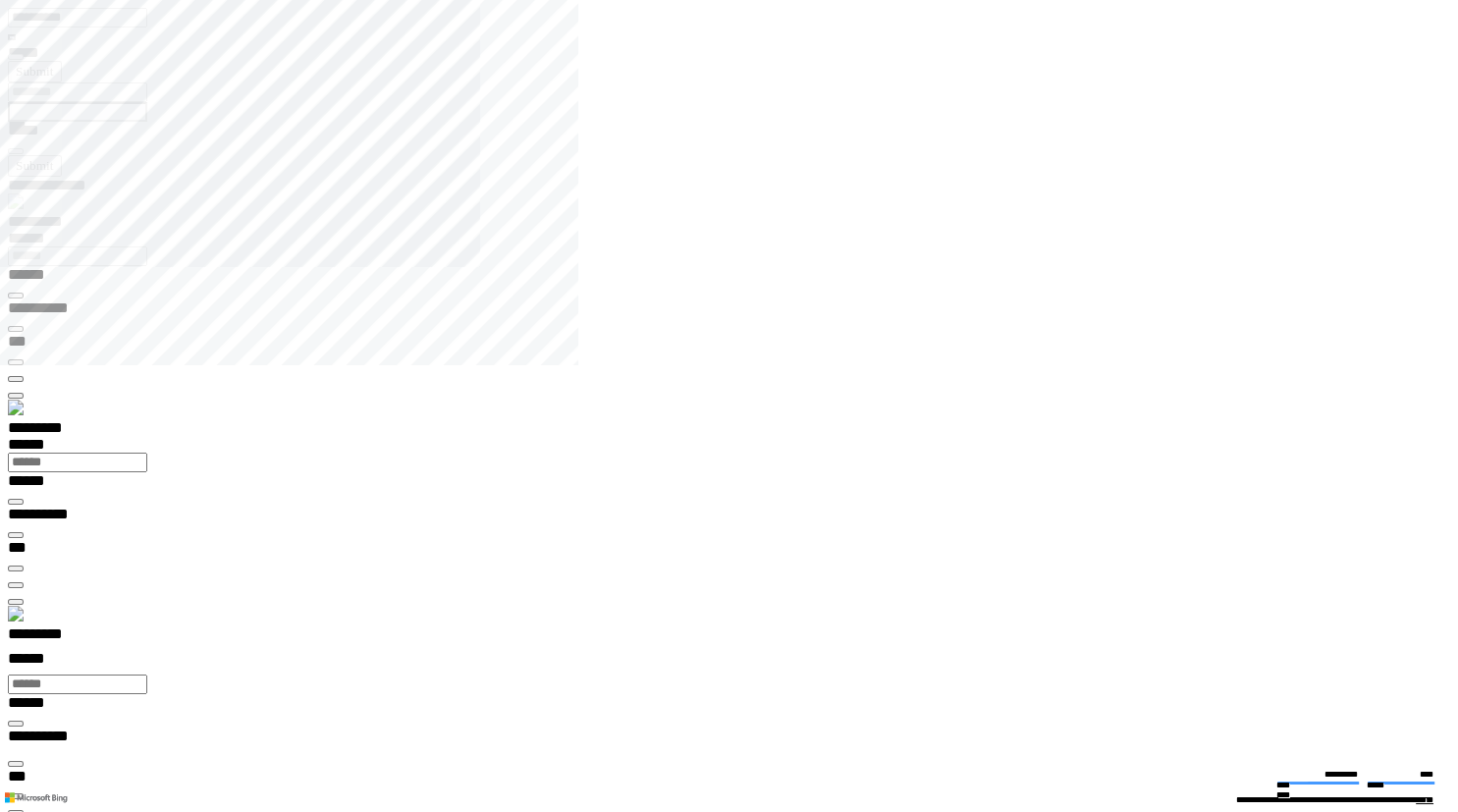 click at bounding box center [16, 13597] 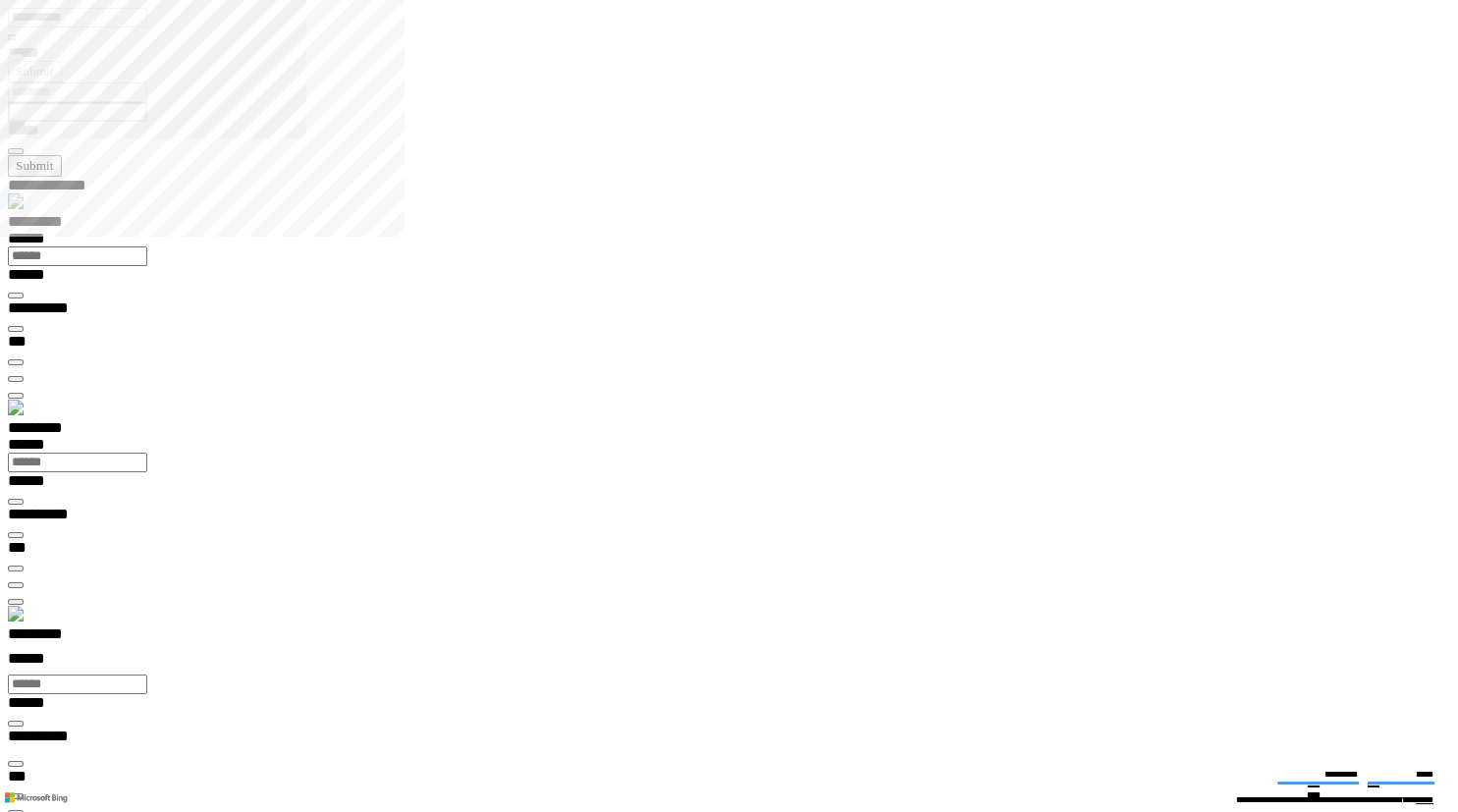 type on "*********" 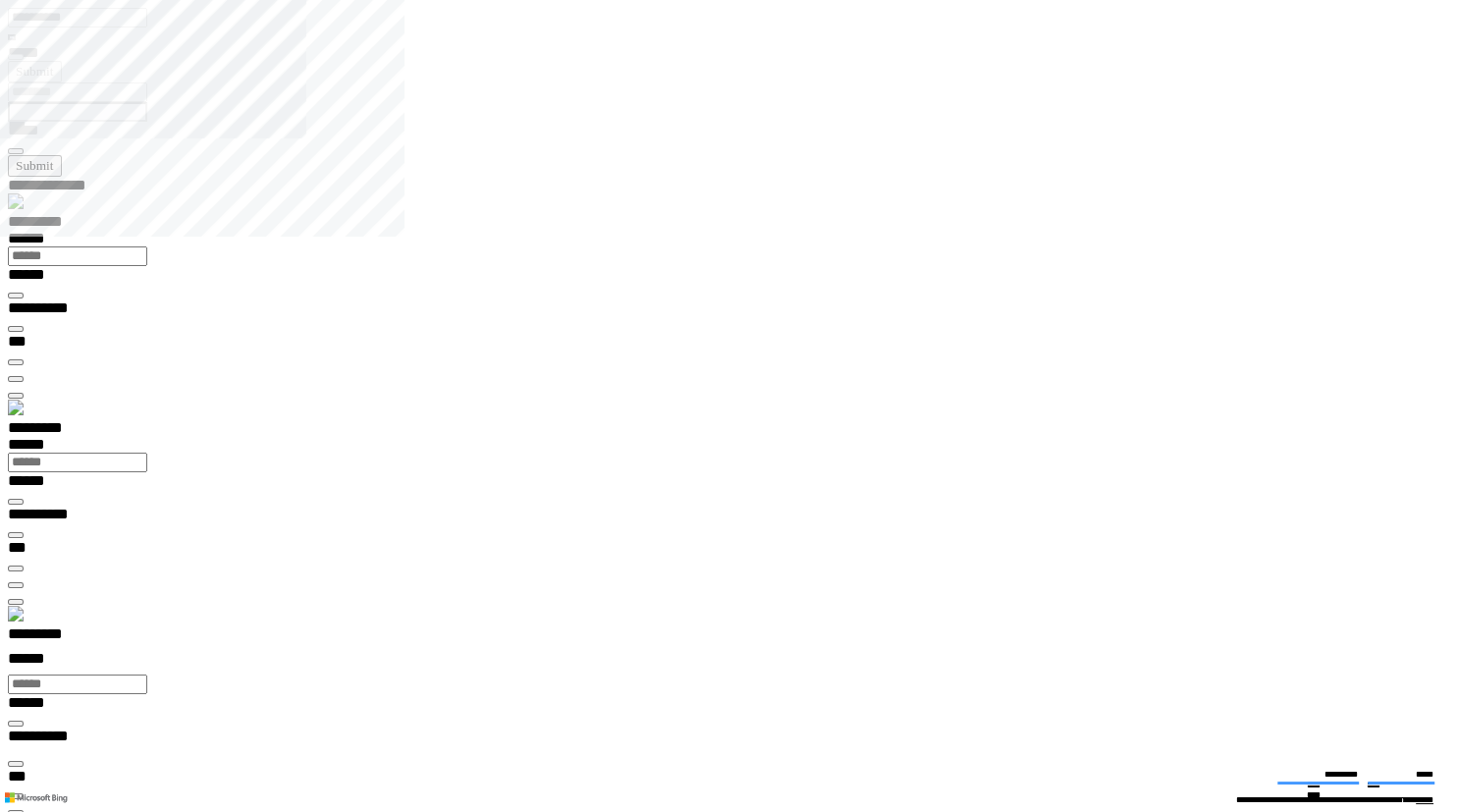 click at bounding box center (16, 18316) 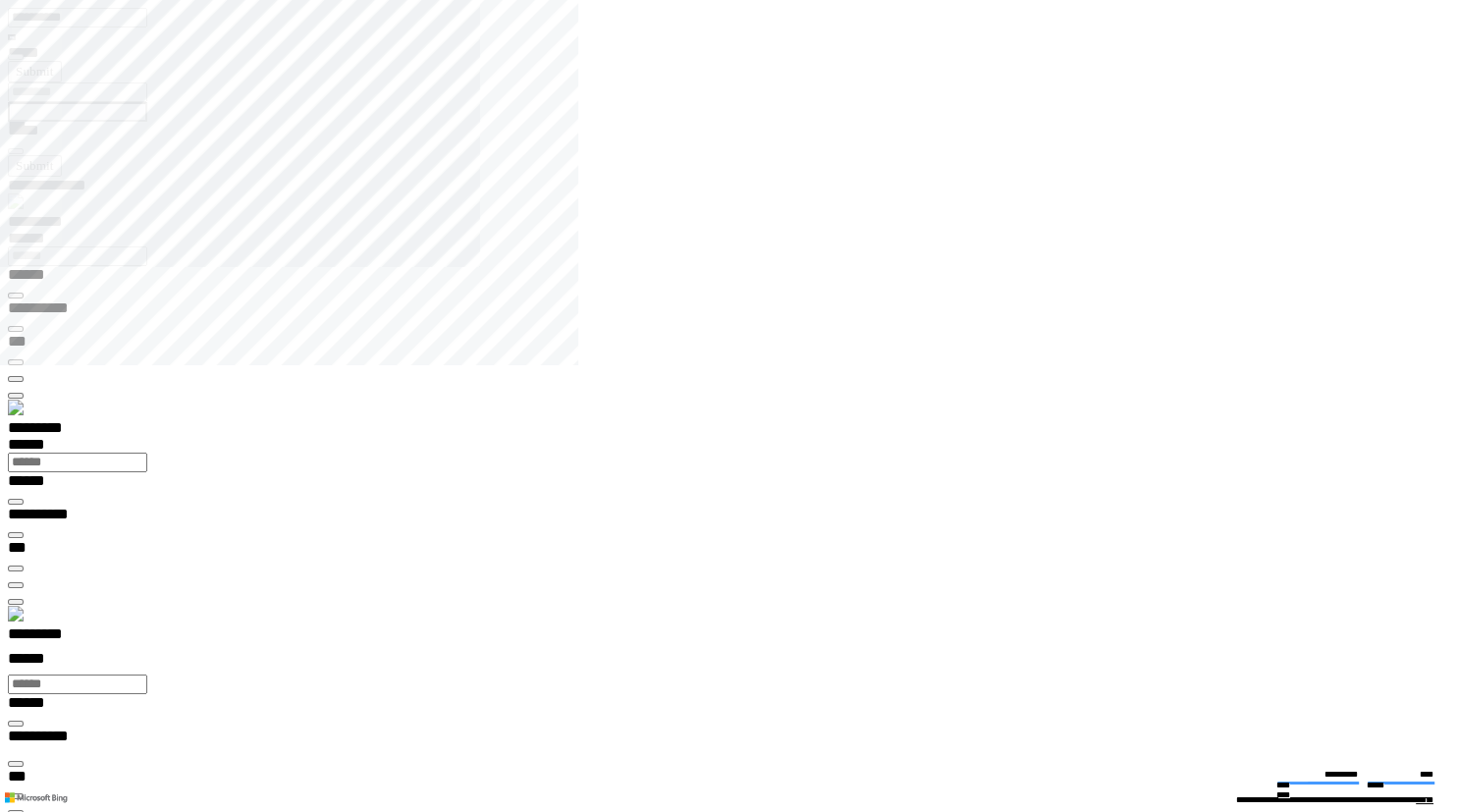 click at bounding box center [16, 13597] 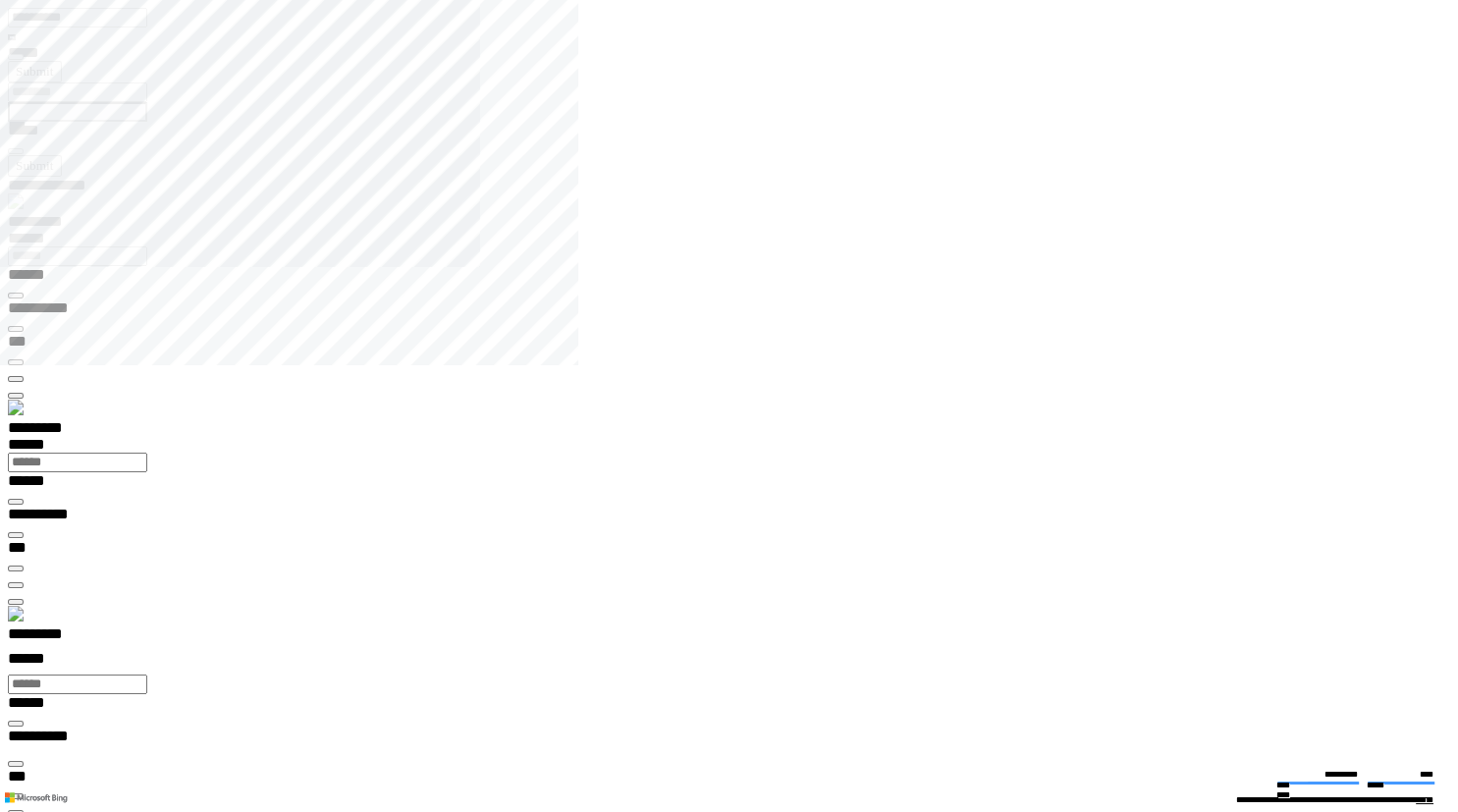 drag, startPoint x: 958, startPoint y: 183, endPoint x: 945, endPoint y: 179, distance: 13.60147 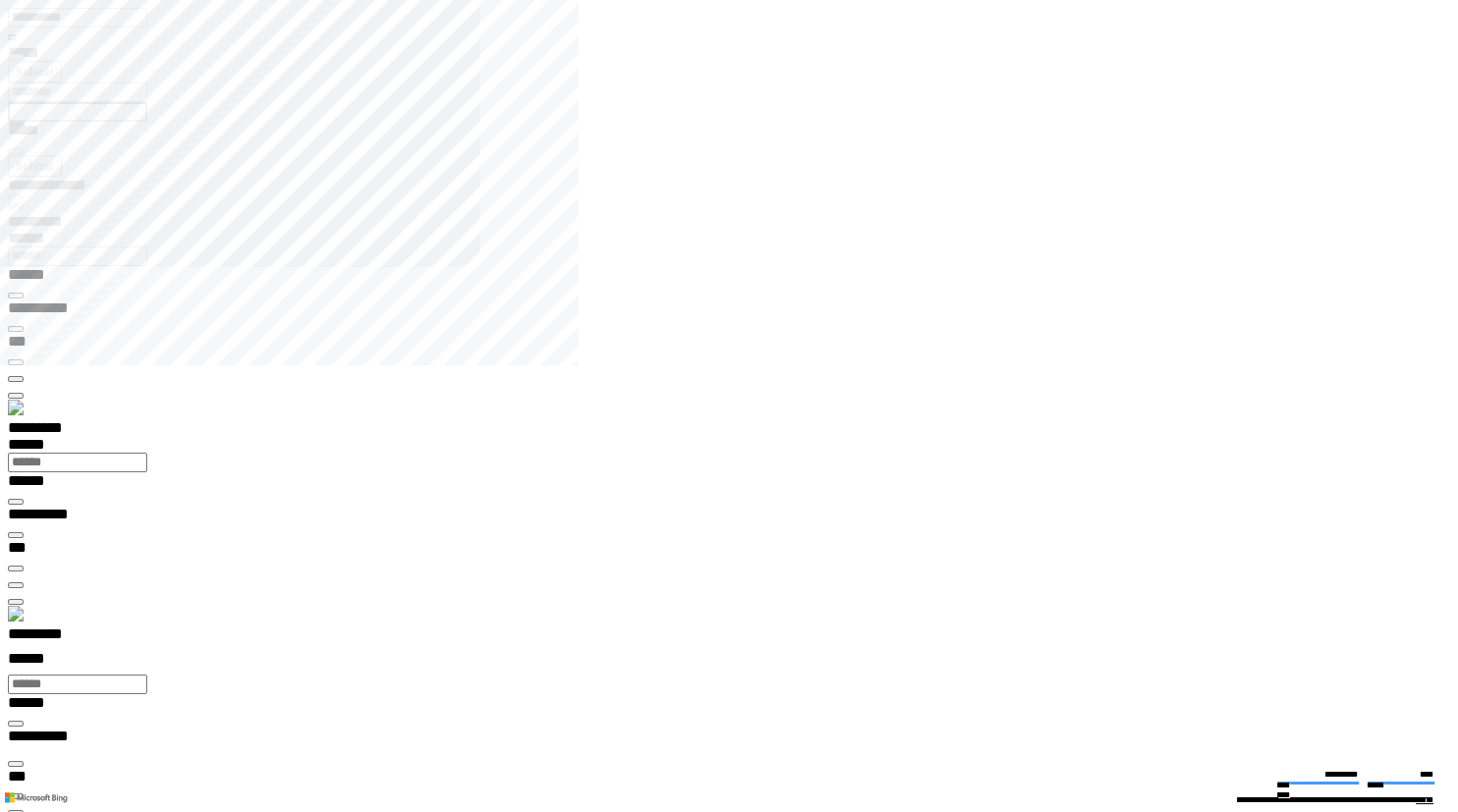 click at bounding box center [16, 13597] 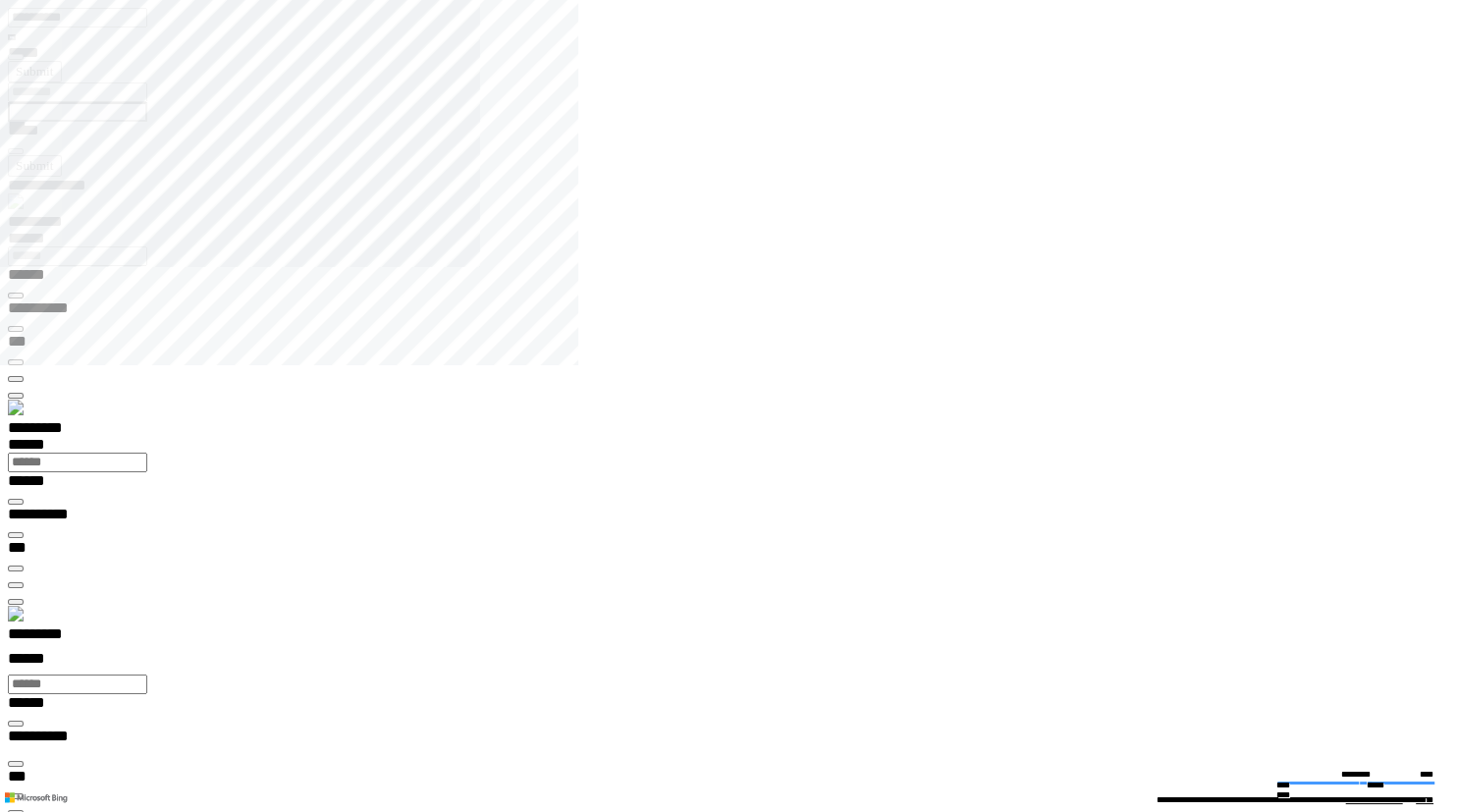 click at bounding box center [16, 13597] 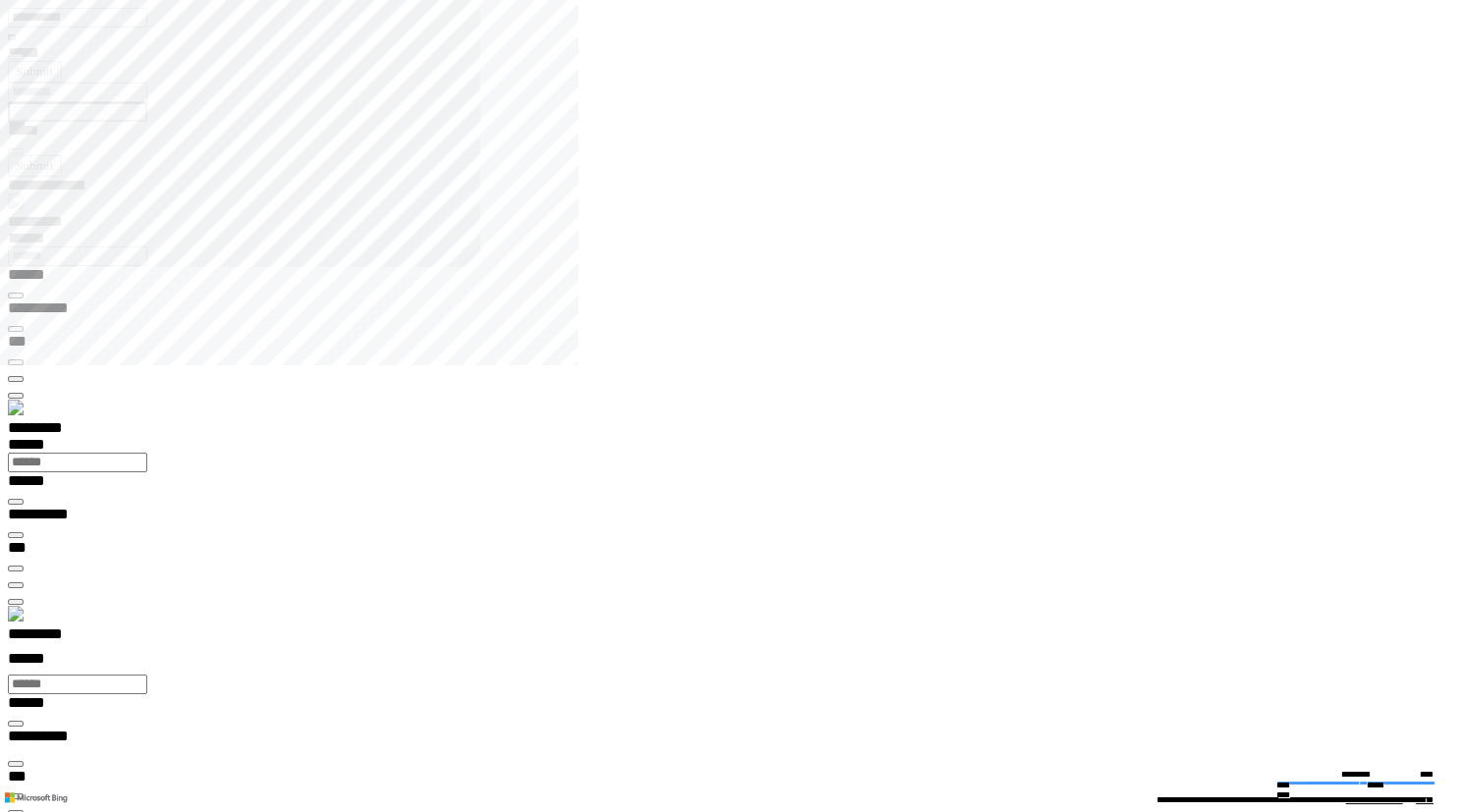 click at bounding box center (16, 13597) 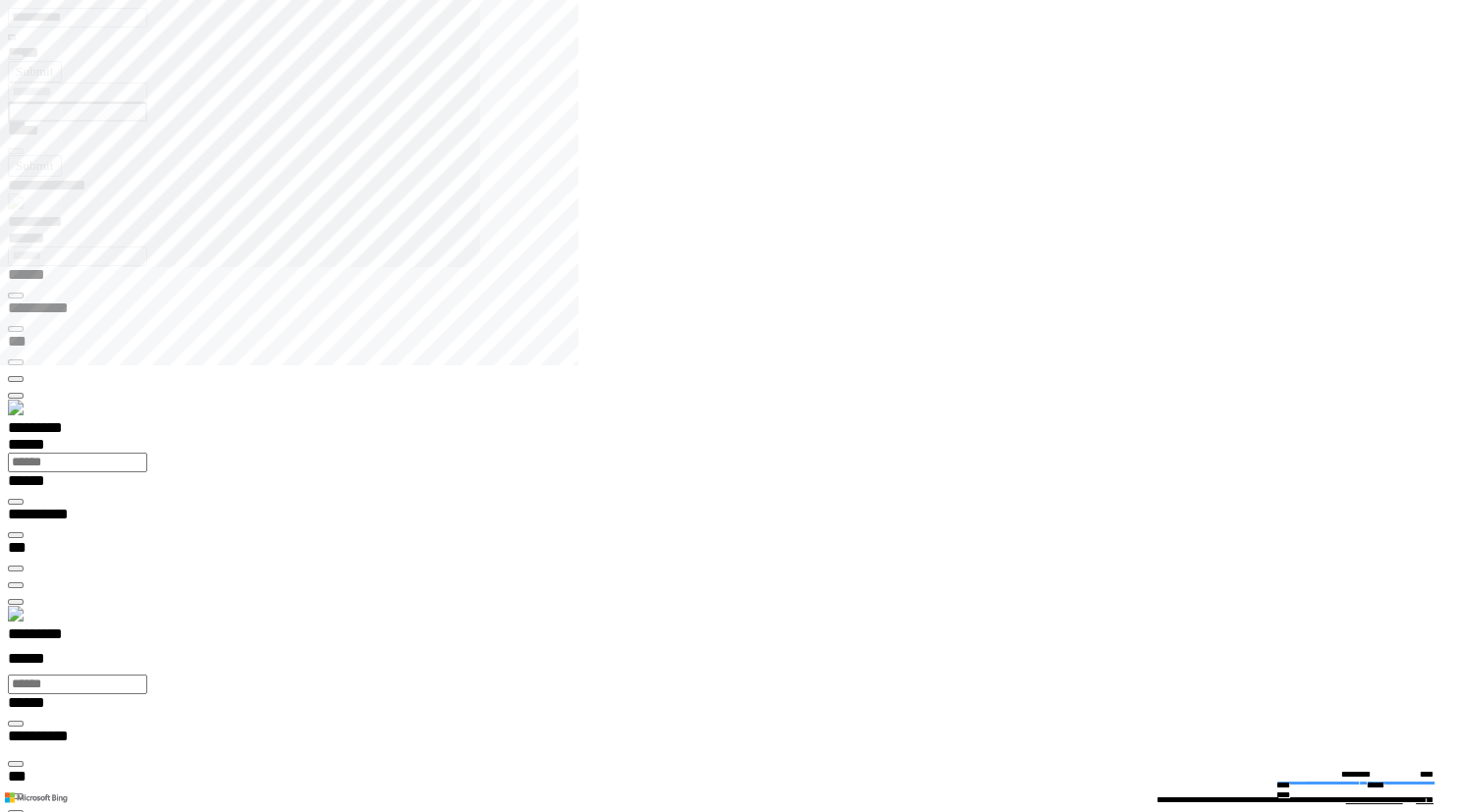 click at bounding box center [16, 13597] 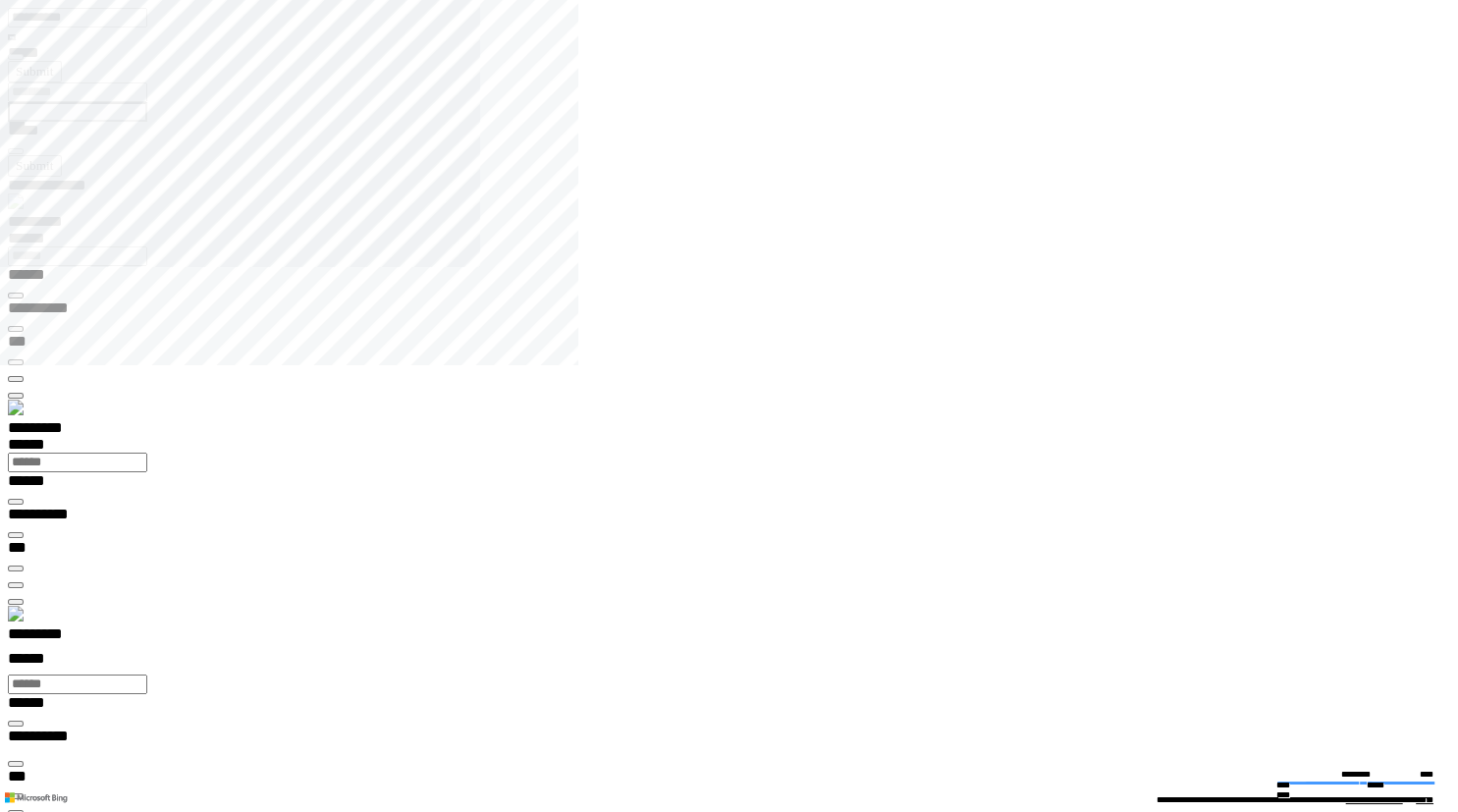 click at bounding box center (882, 25880) 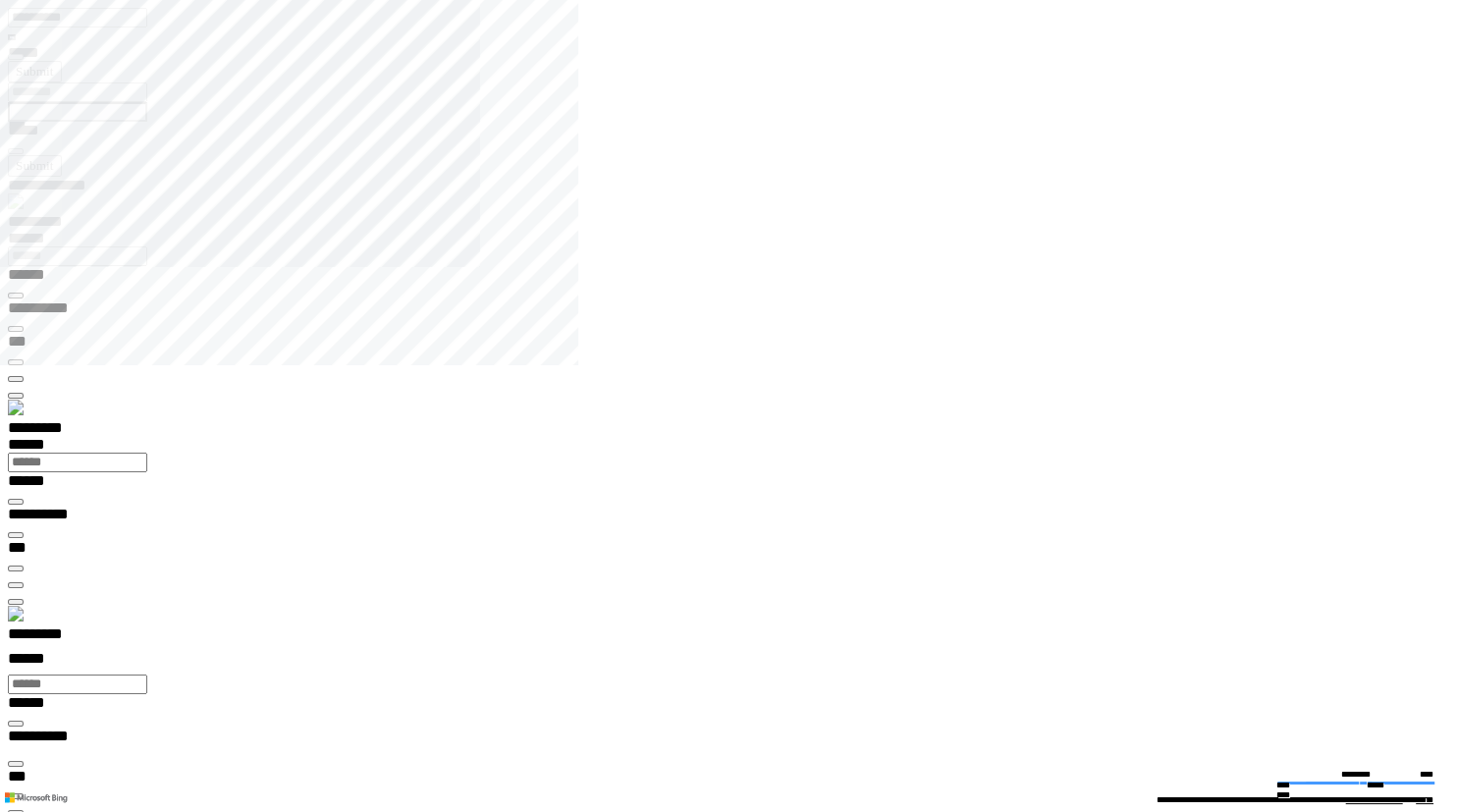 click on "**" at bounding box center (874, 26333) 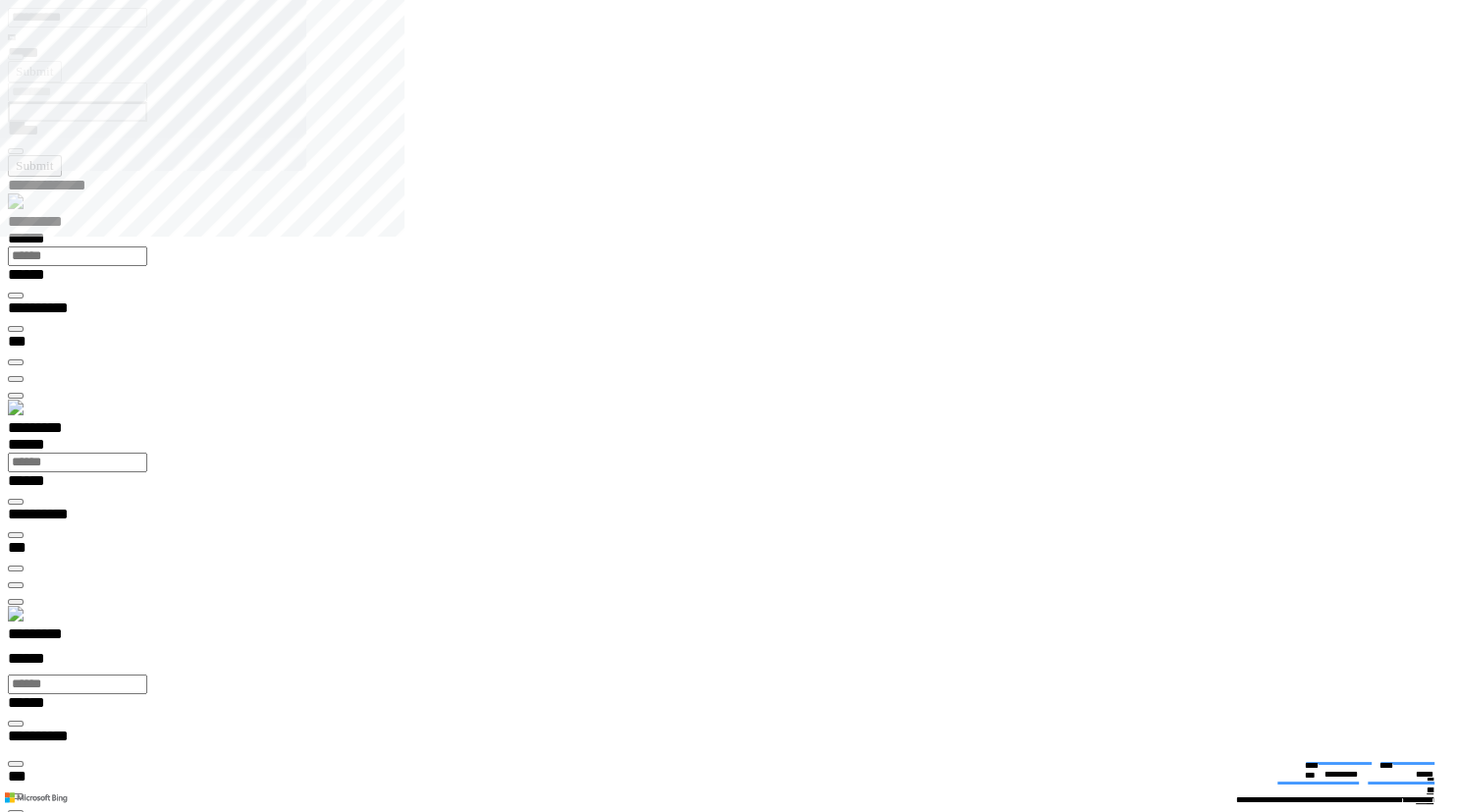 type on "**********" 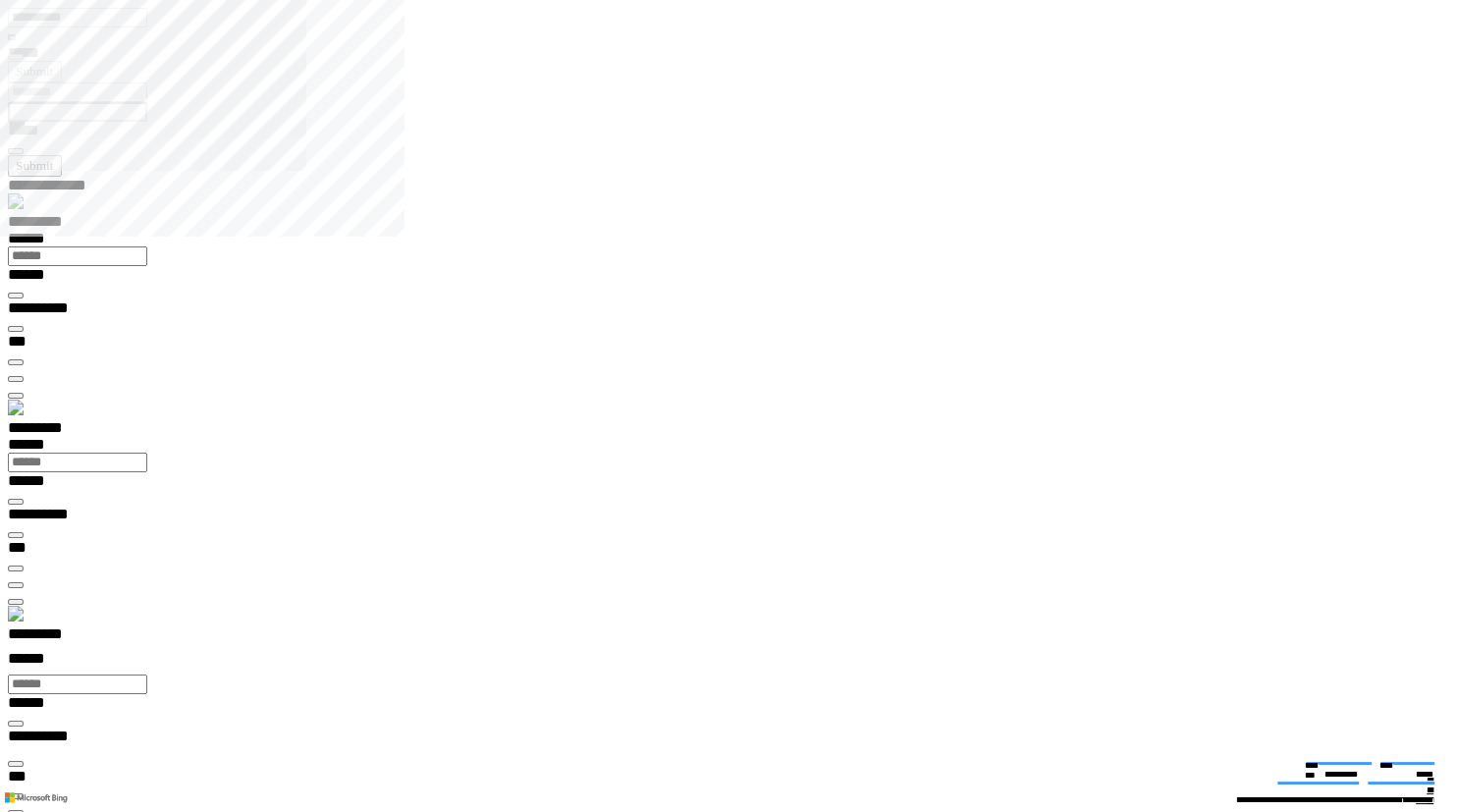scroll, scrollTop: 0, scrollLeft: 0, axis: both 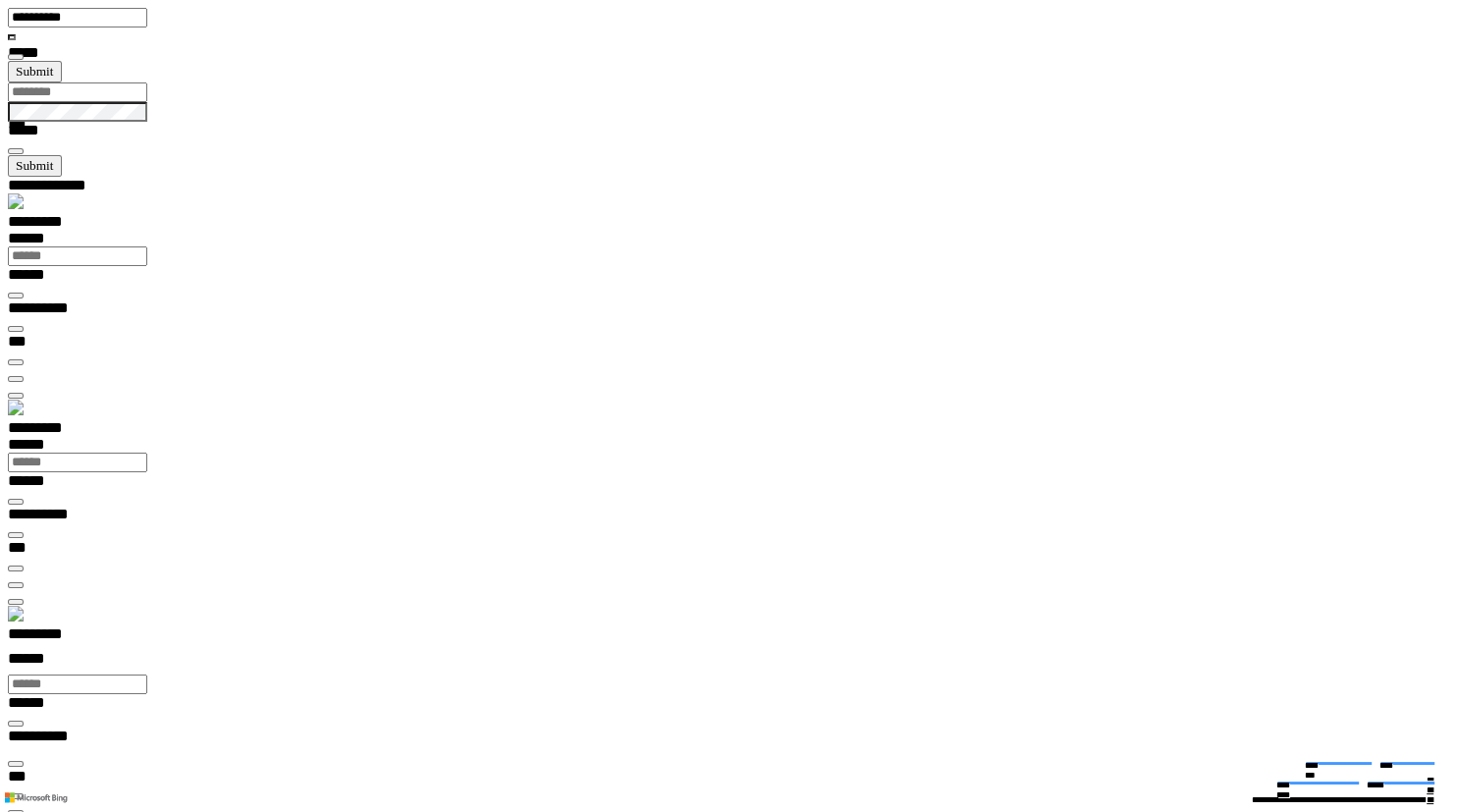 click at bounding box center (16, 14685) 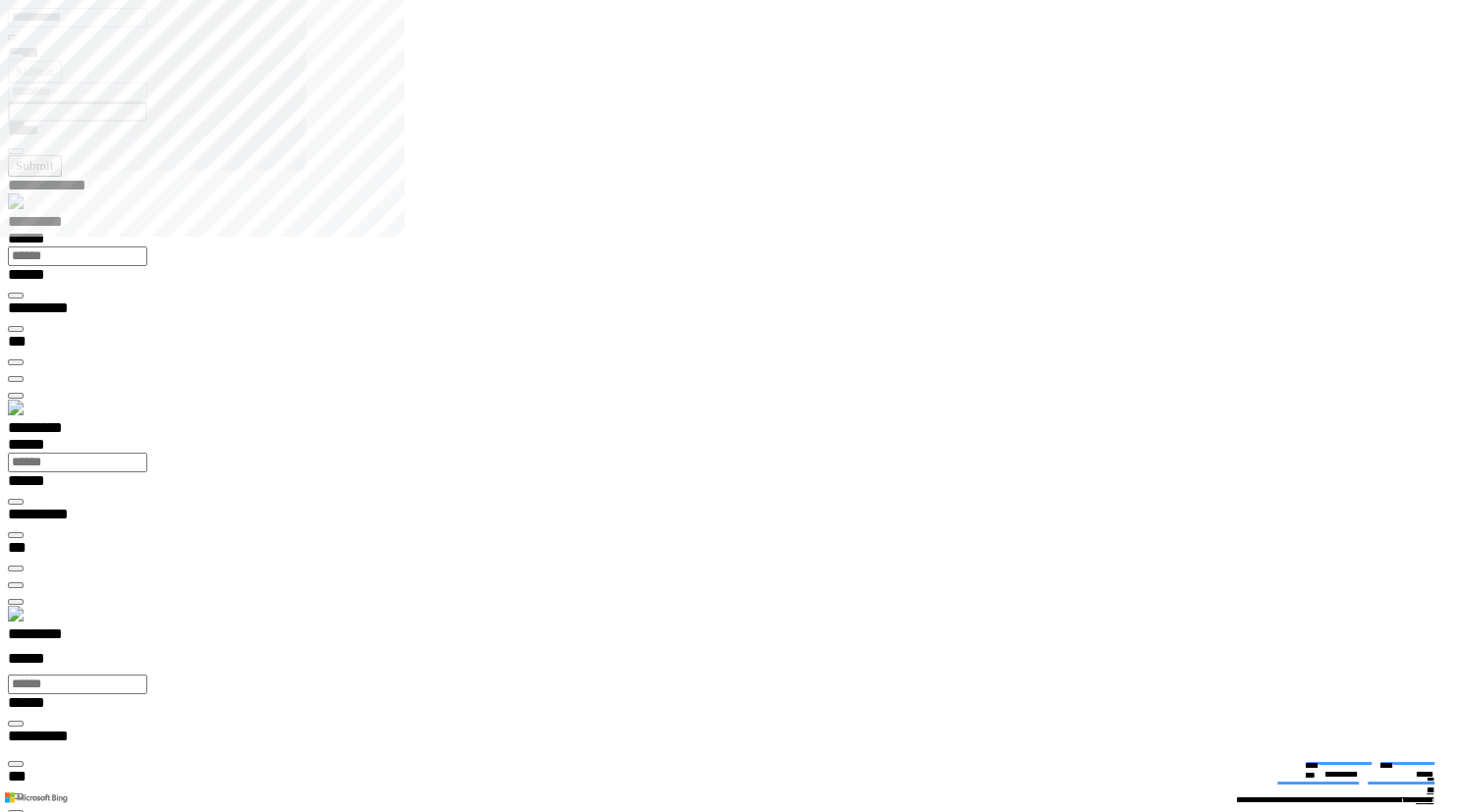scroll, scrollTop: 98186, scrollLeft: 98182, axis: both 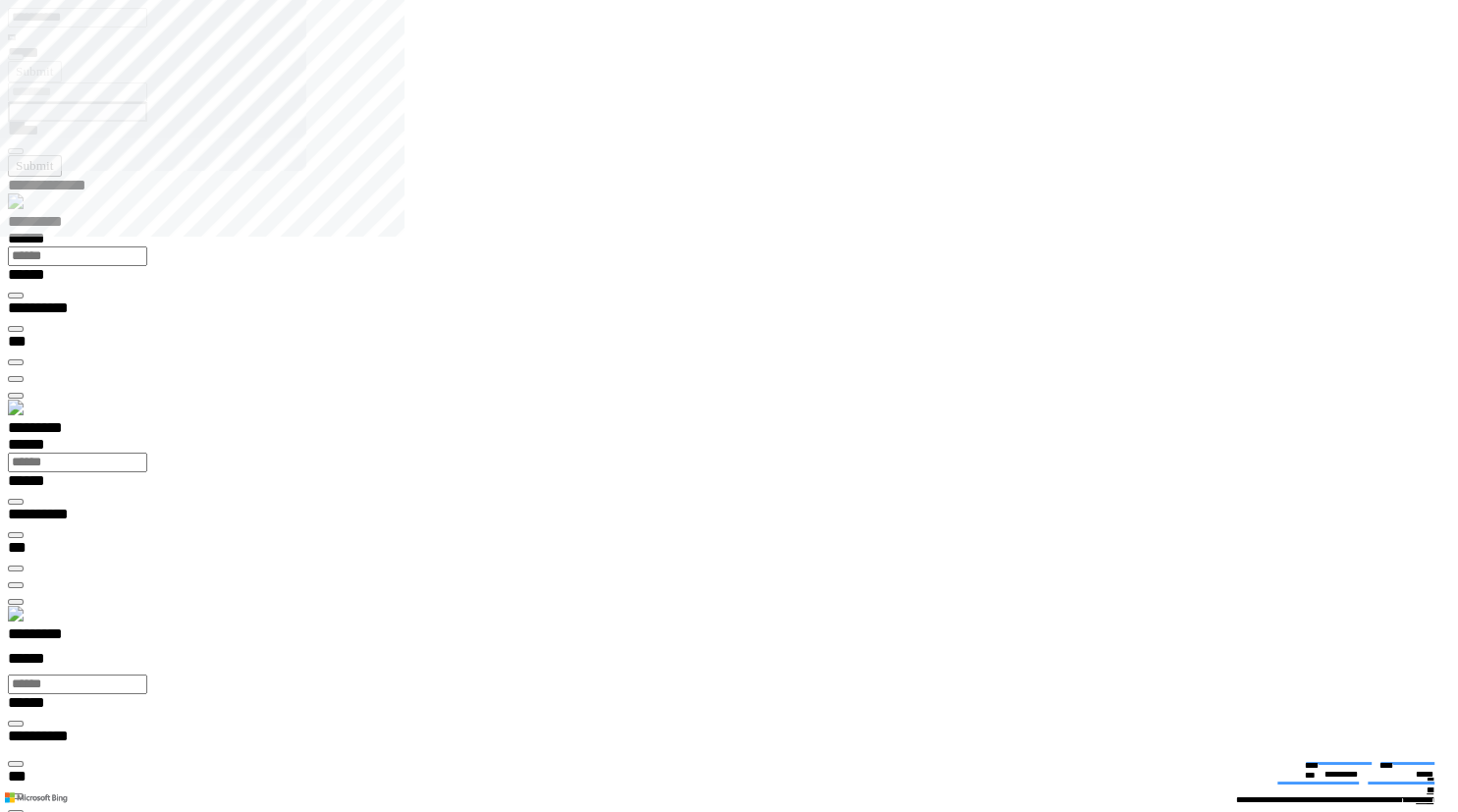 click at bounding box center [16, 18472] 